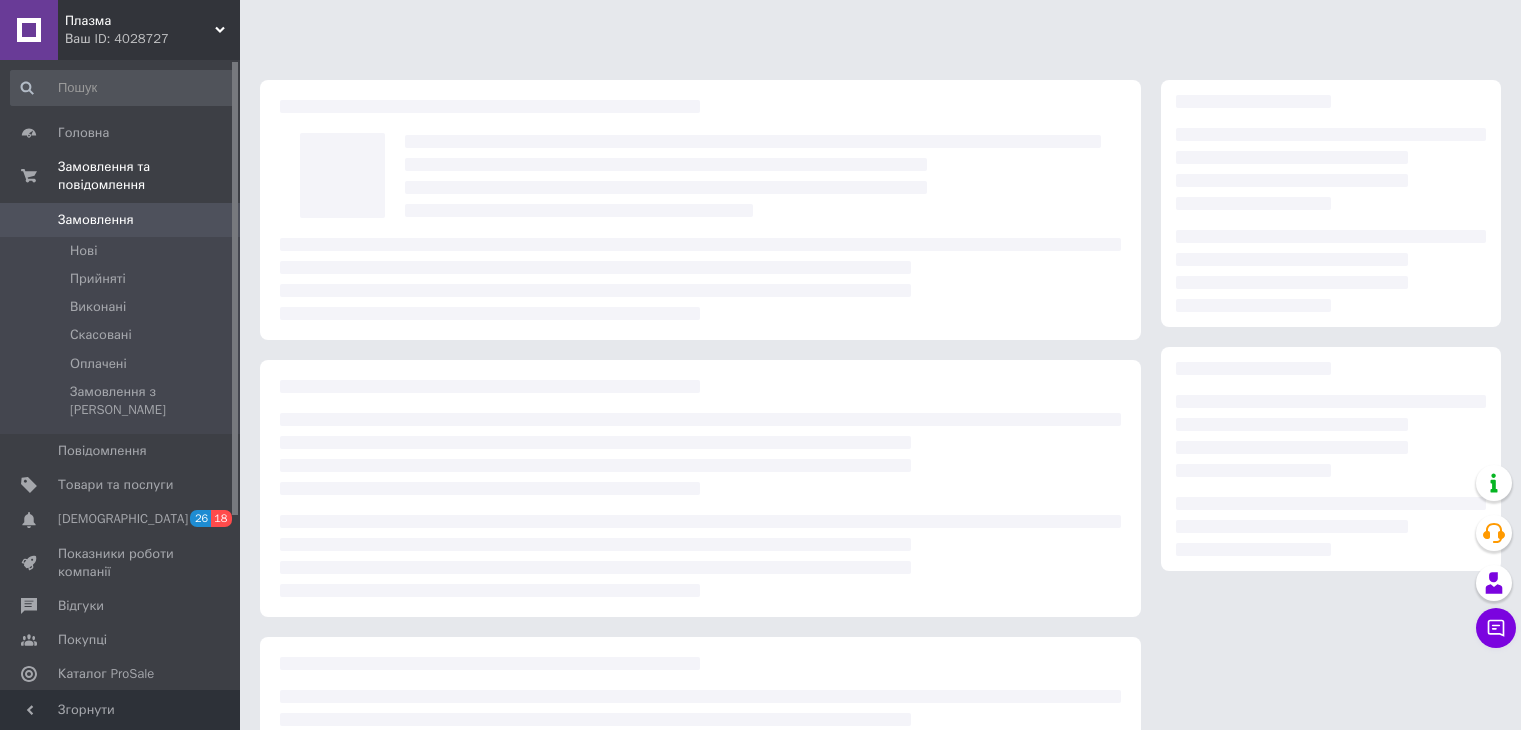 scroll, scrollTop: 0, scrollLeft: 0, axis: both 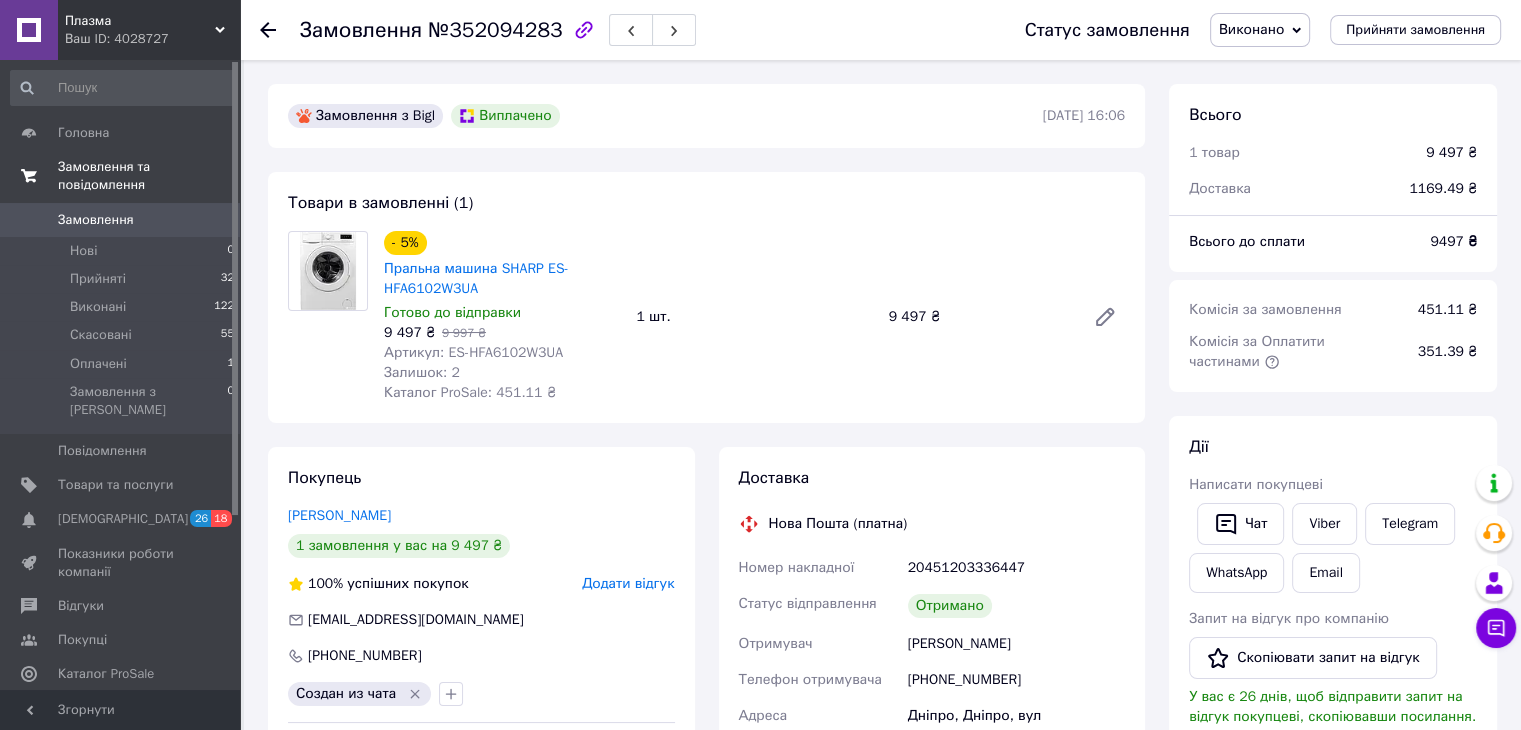 click on "Замовлення та повідомлення" at bounding box center (149, 176) 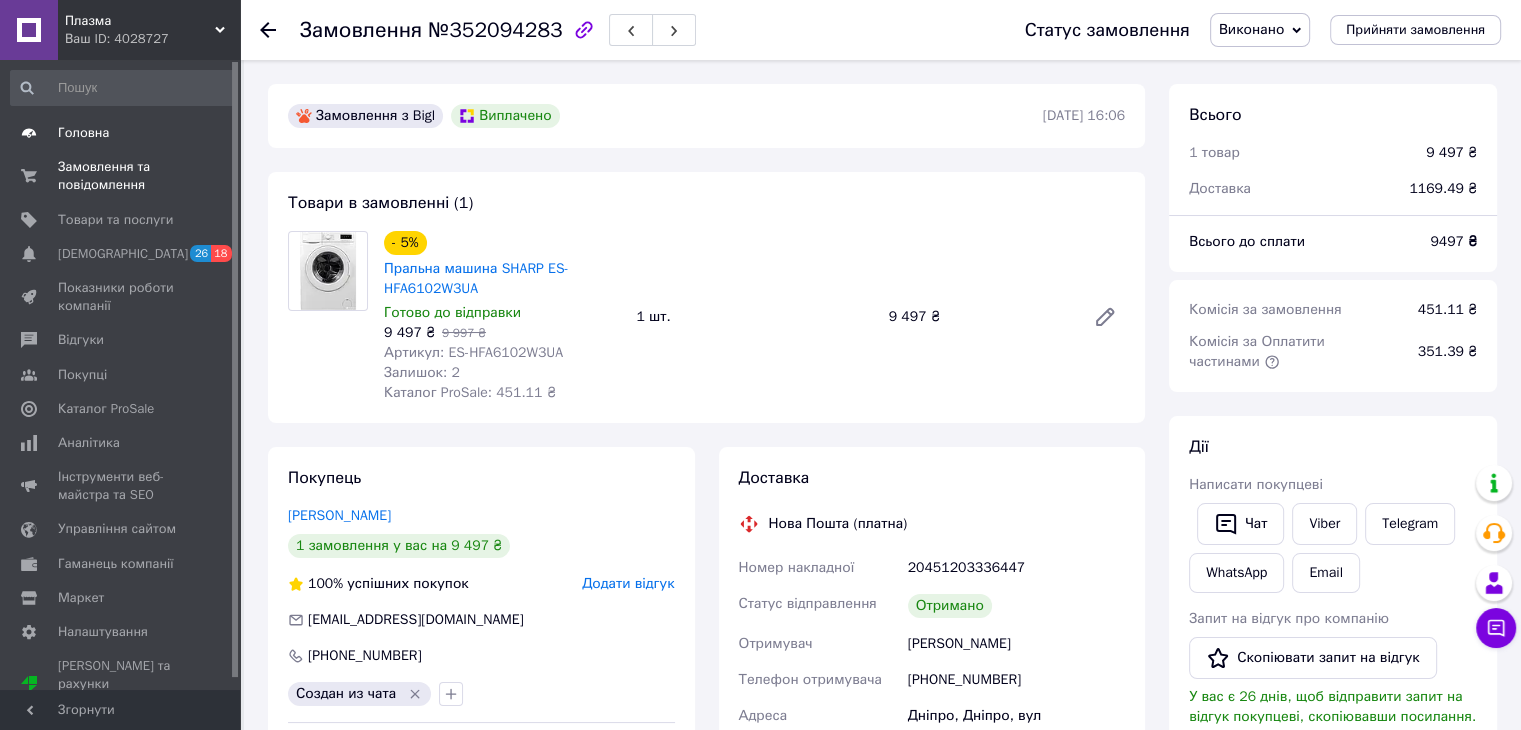 click on "Головна" at bounding box center [83, 133] 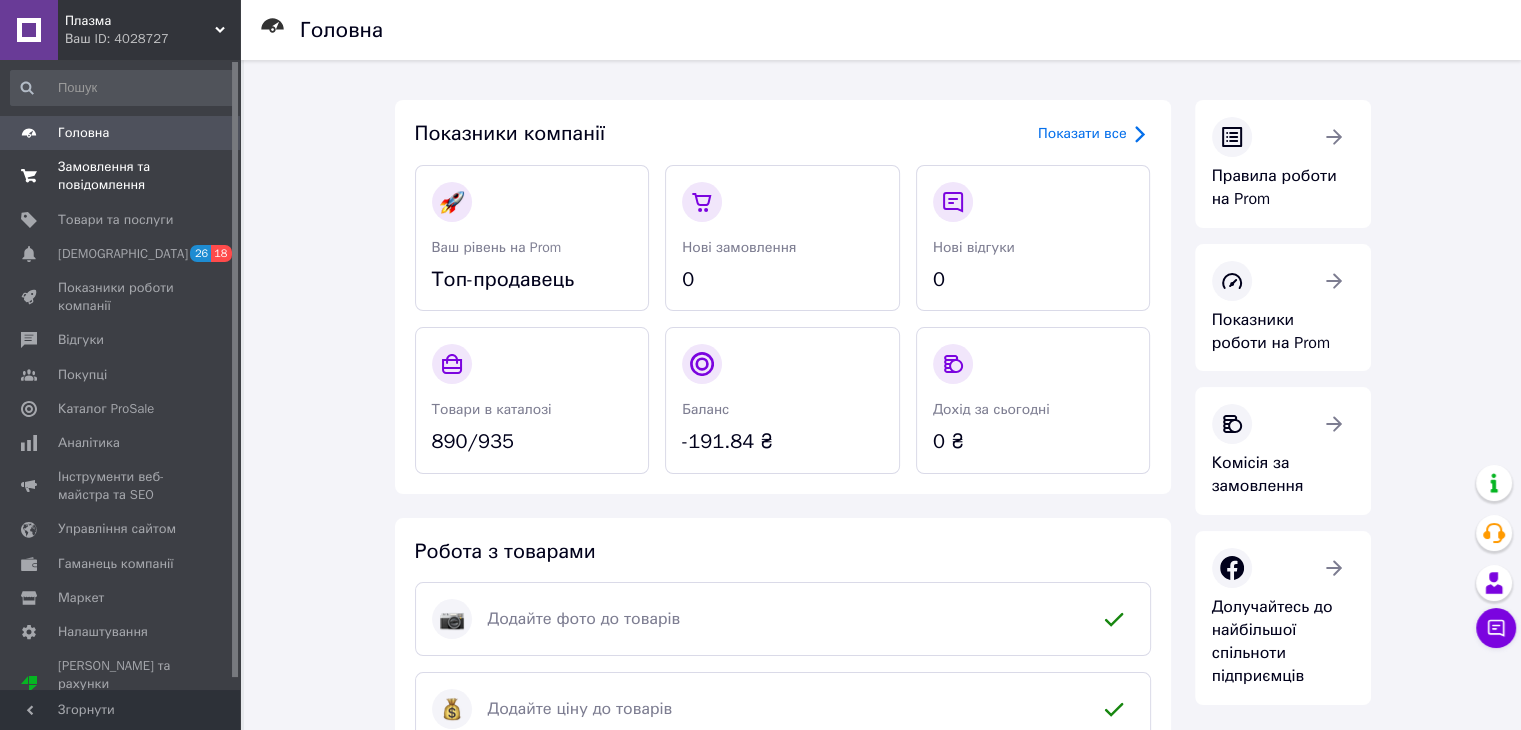 click on "Замовлення та повідомлення" at bounding box center [121, 176] 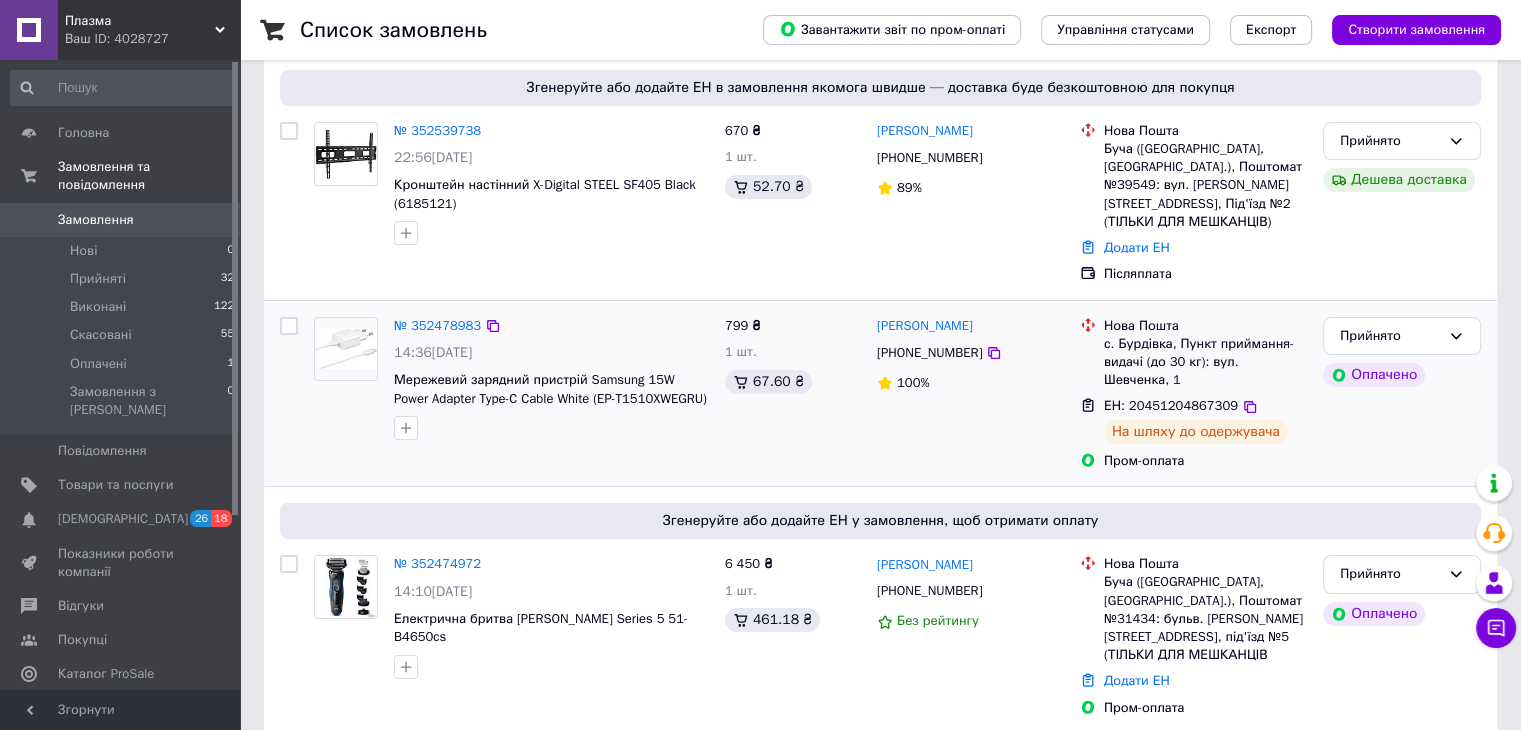 scroll, scrollTop: 300, scrollLeft: 0, axis: vertical 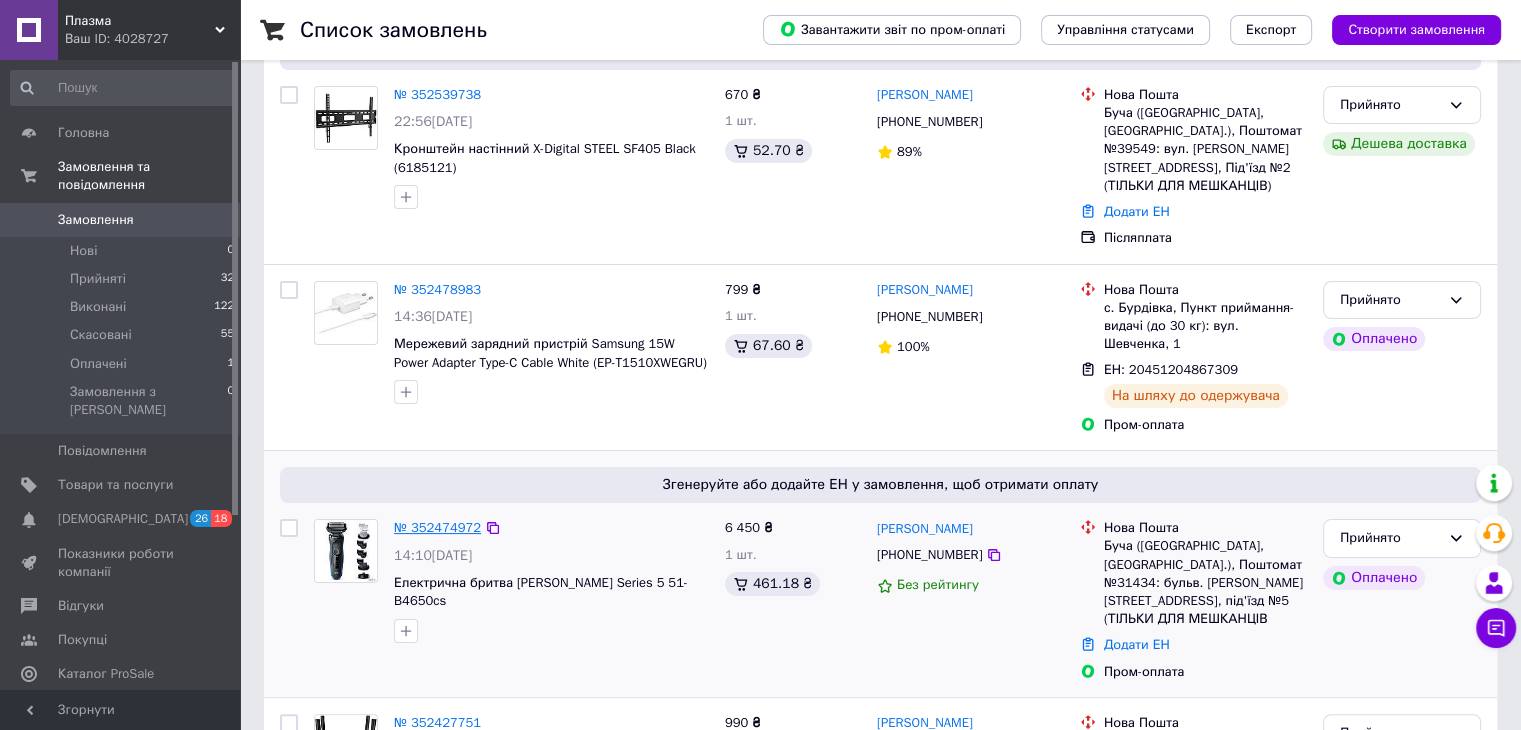 click on "№ 352474972" at bounding box center (437, 527) 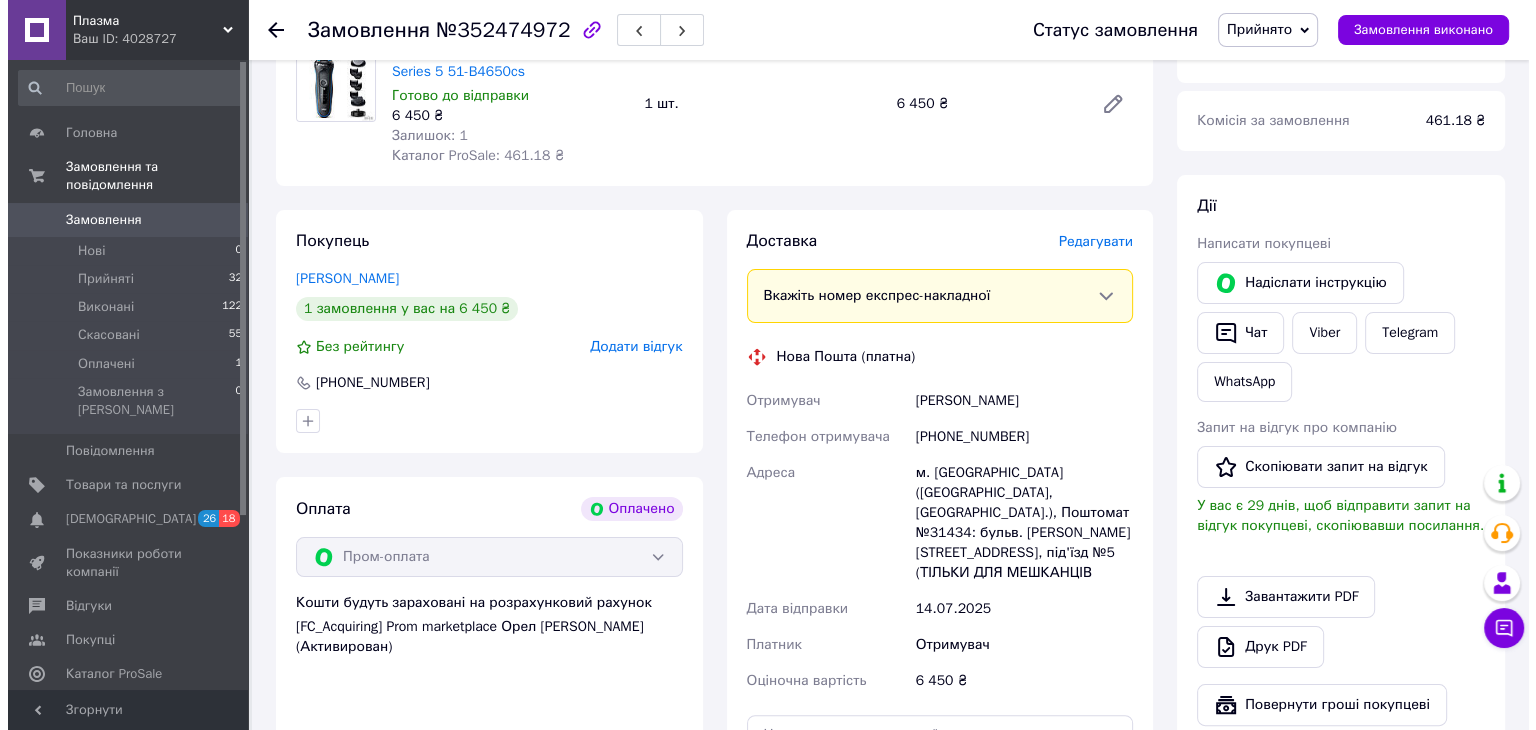scroll, scrollTop: 300, scrollLeft: 0, axis: vertical 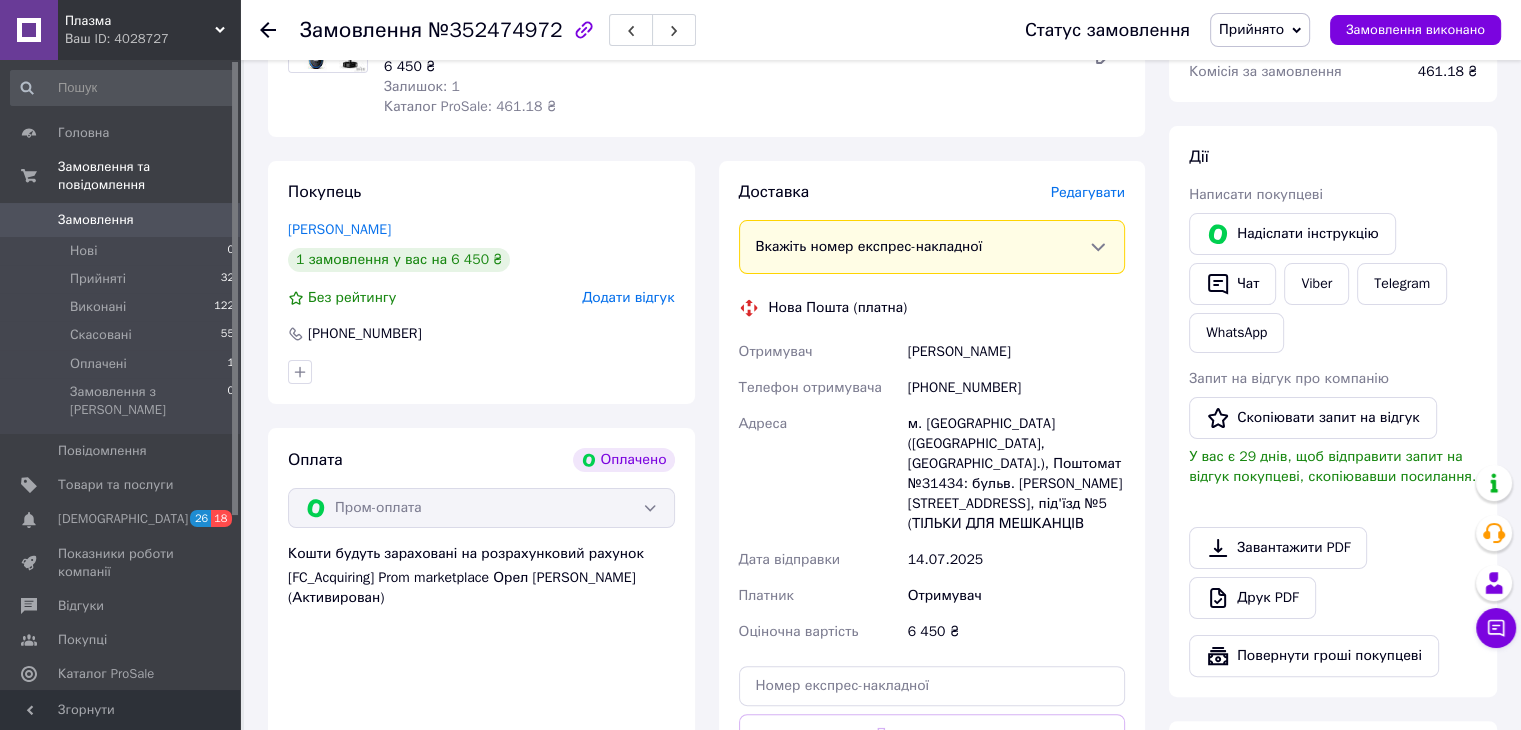 click on "Редагувати" at bounding box center [1088, 192] 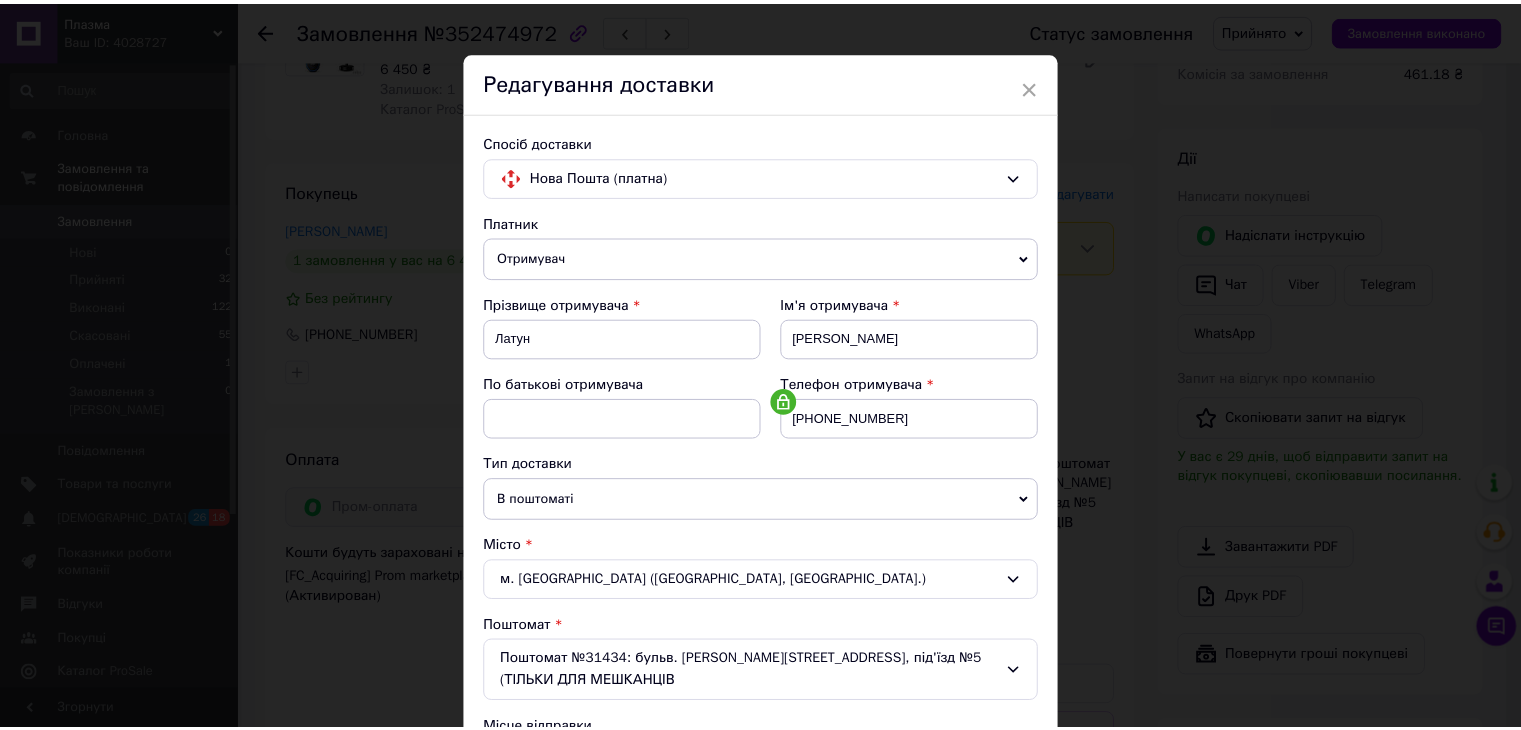 scroll, scrollTop: 0, scrollLeft: 0, axis: both 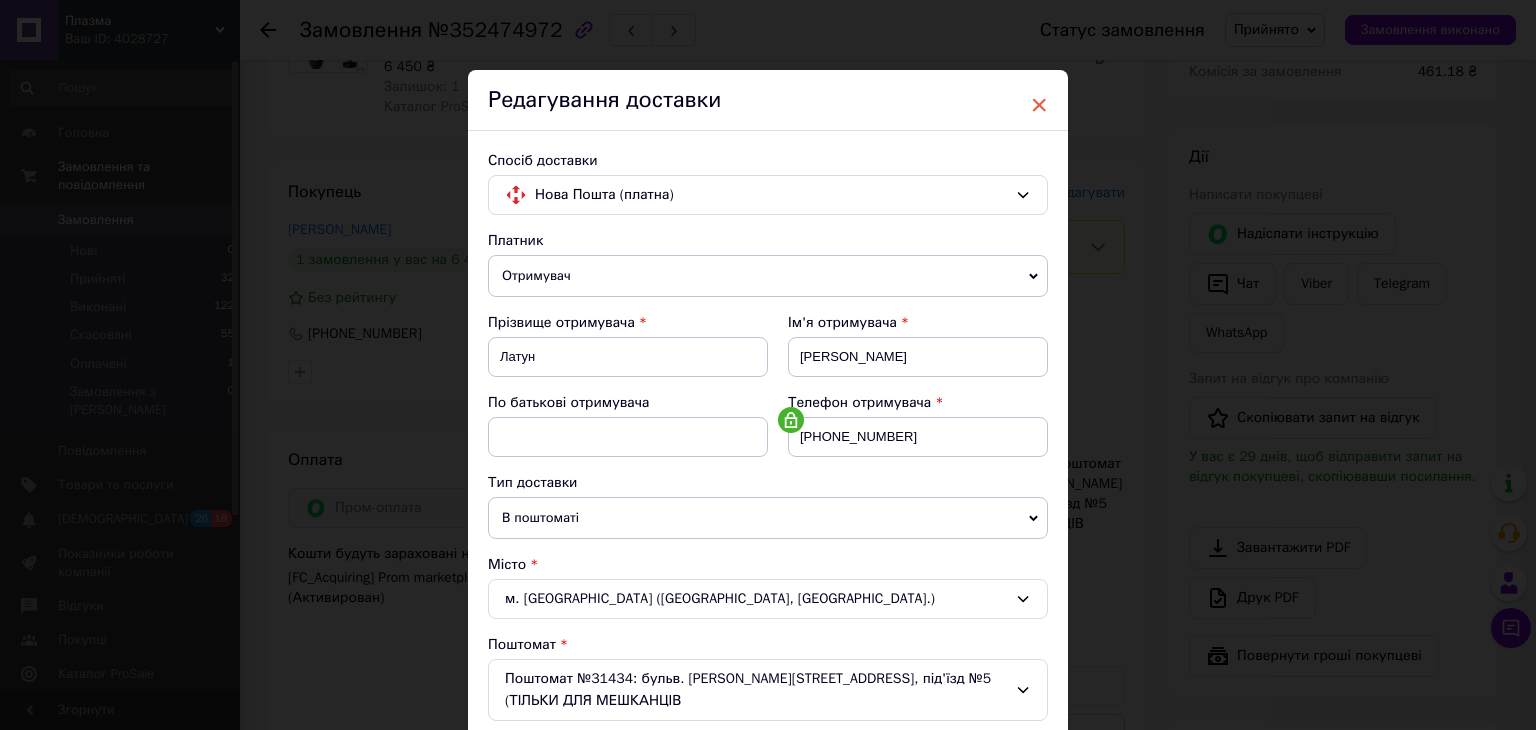 click on "×" at bounding box center (1039, 105) 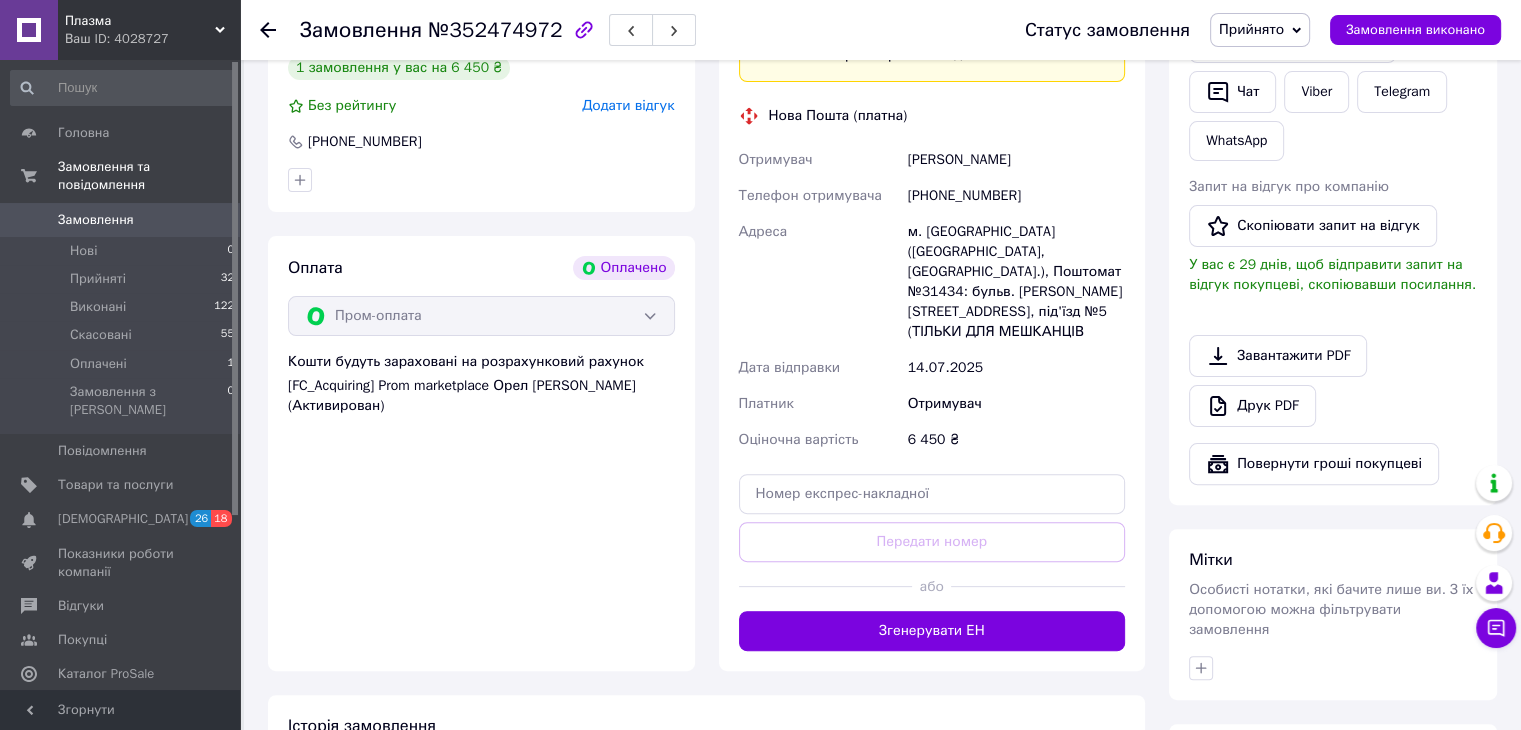 scroll, scrollTop: 500, scrollLeft: 0, axis: vertical 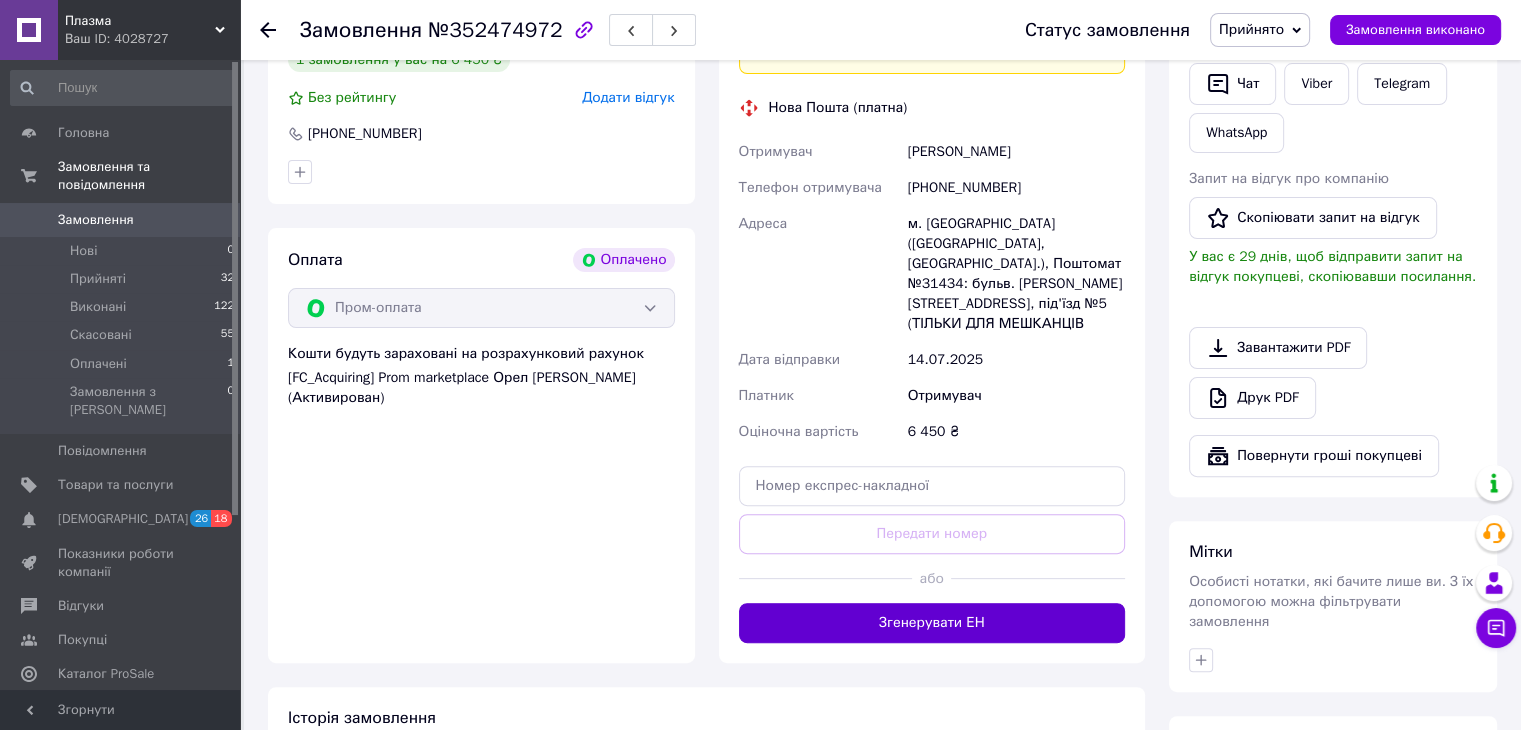 click on "Згенерувати ЕН" at bounding box center (932, 623) 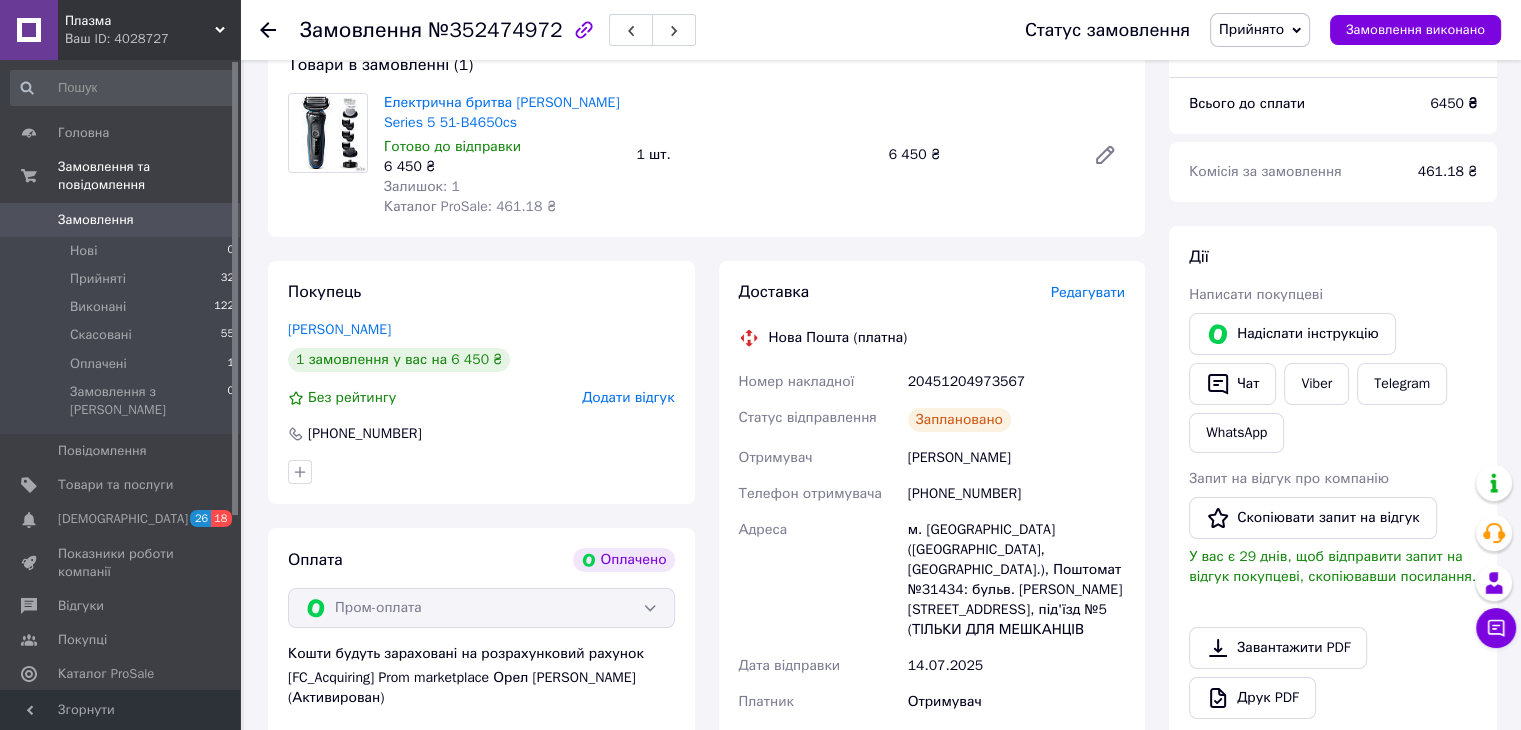 scroll, scrollTop: 600, scrollLeft: 0, axis: vertical 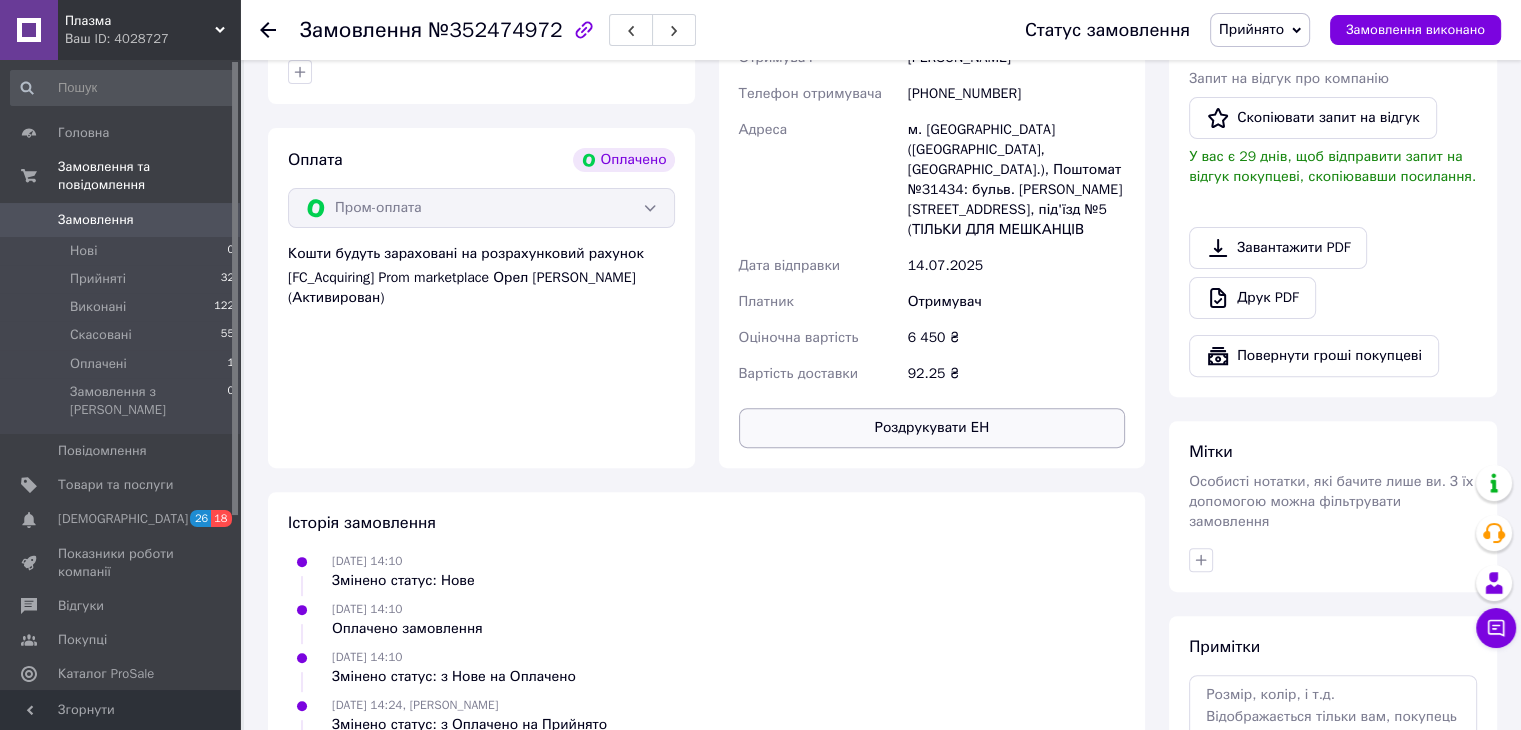 click on "Роздрукувати ЕН" at bounding box center [932, 428] 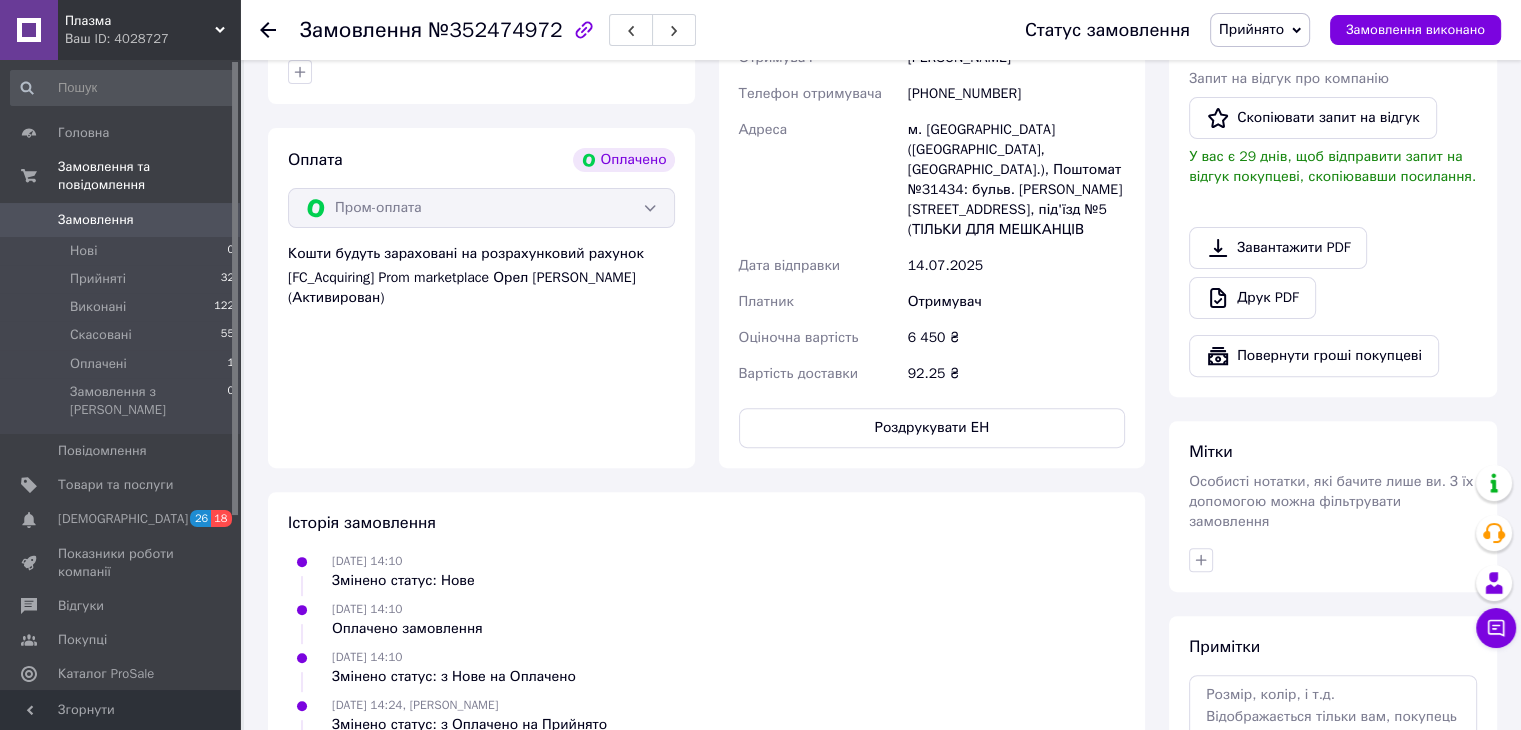 click 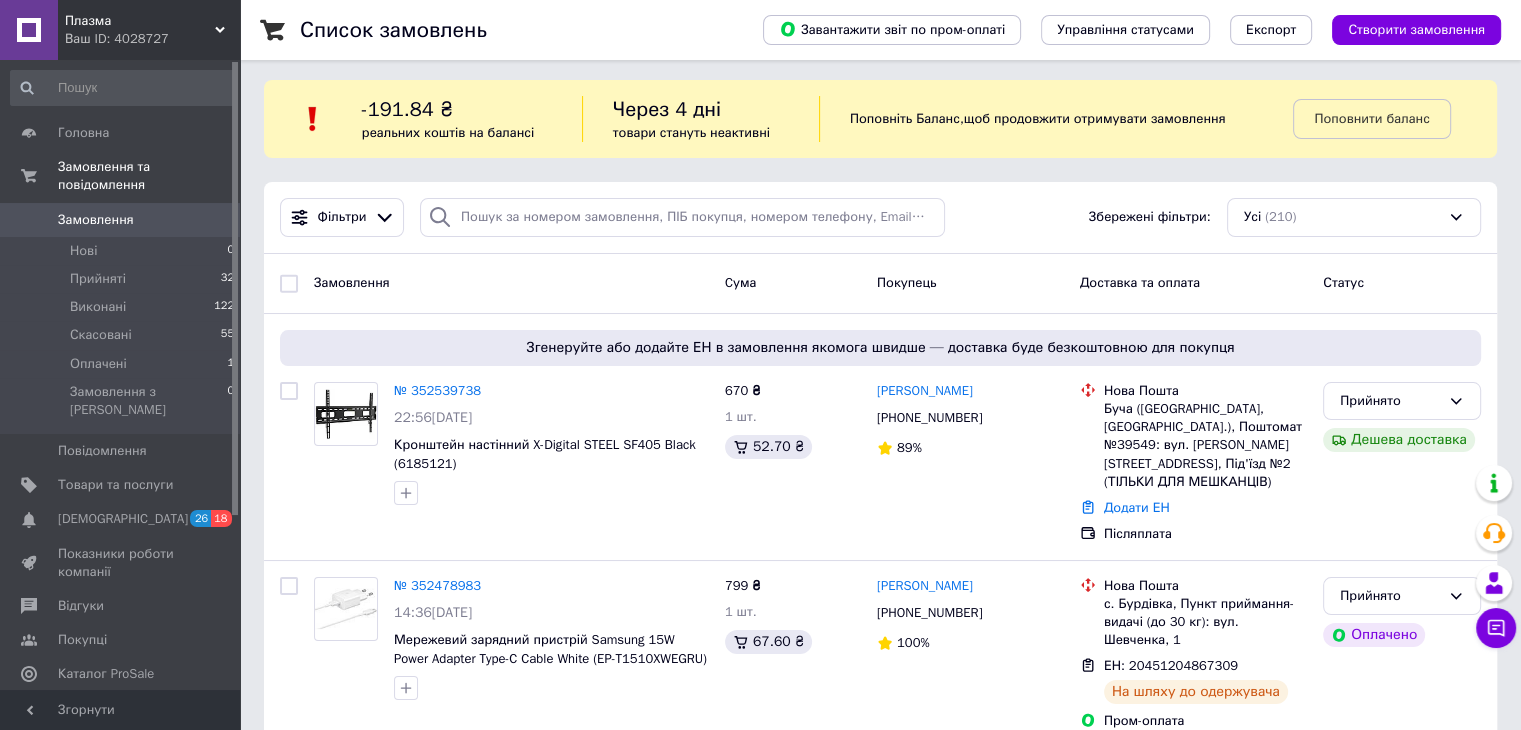 scroll, scrollTop: 0, scrollLeft: 0, axis: both 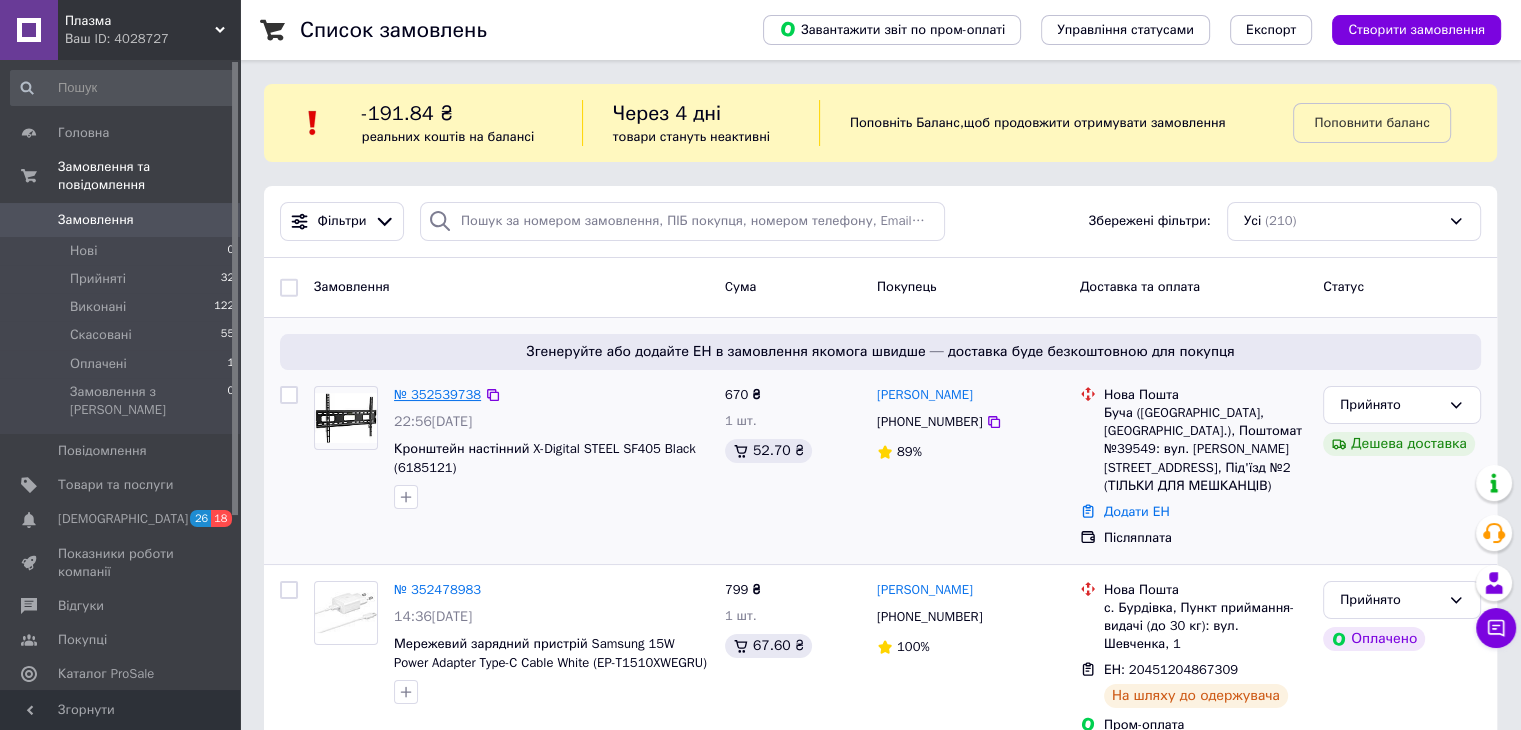 click on "№ 352539738" at bounding box center (437, 394) 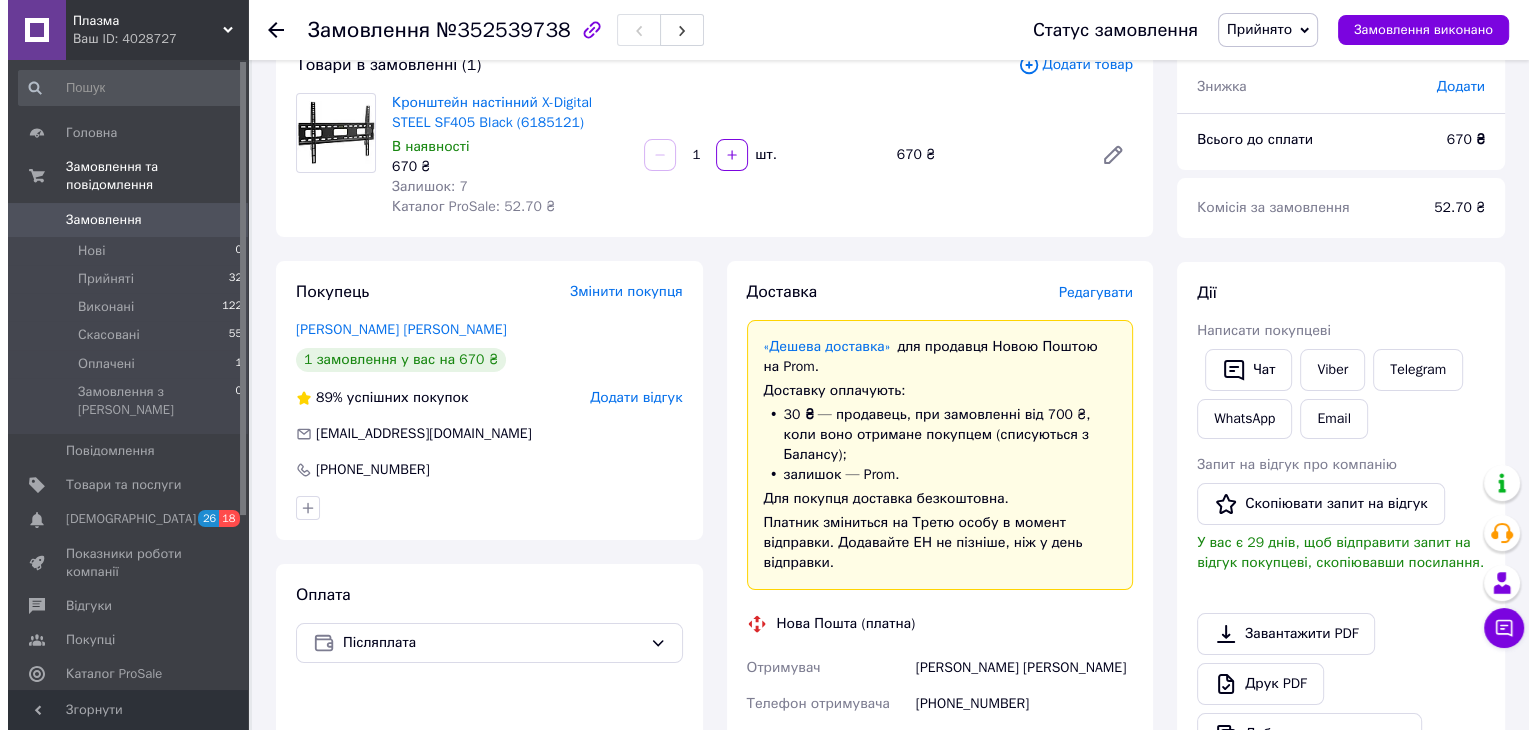 scroll, scrollTop: 54, scrollLeft: 0, axis: vertical 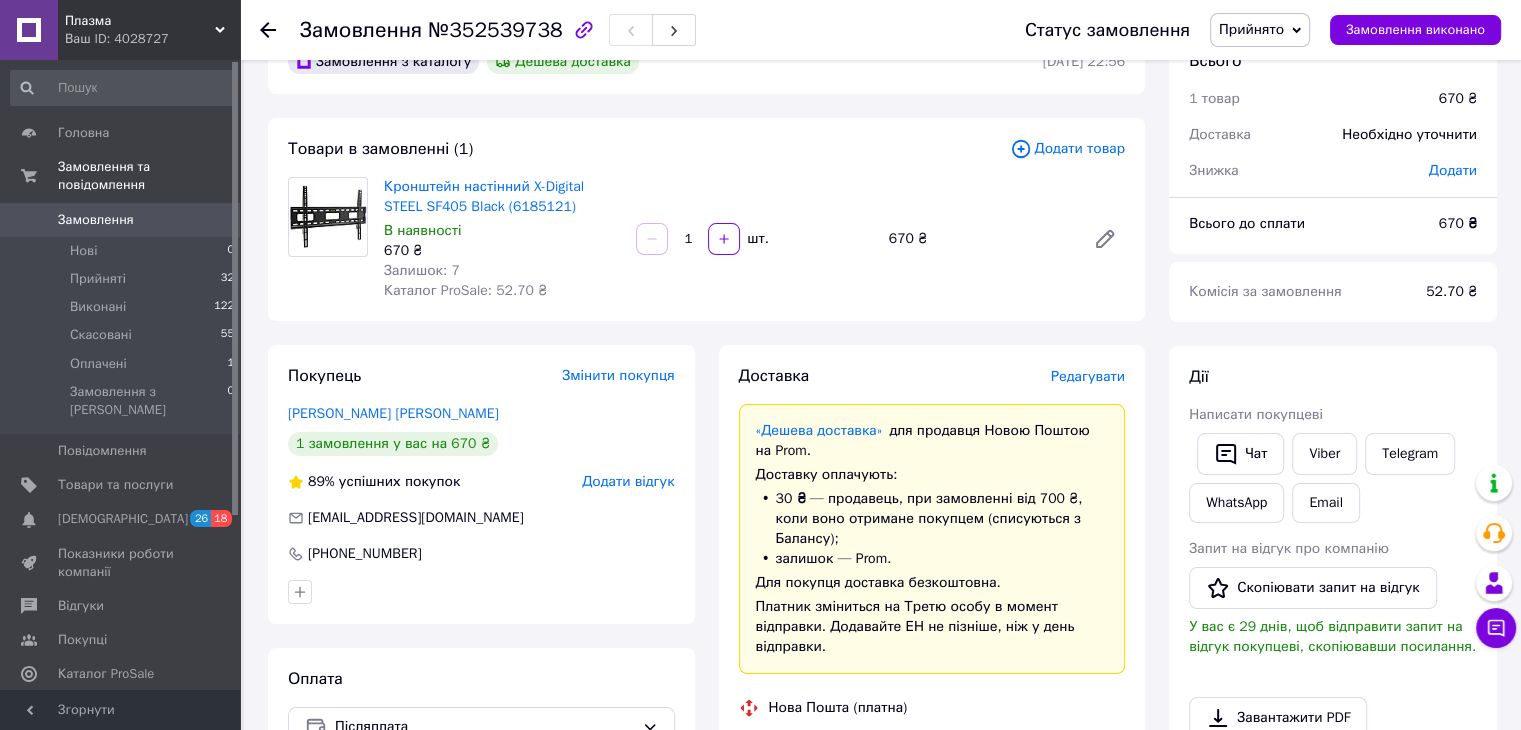 click on "Редагувати" at bounding box center (1088, 376) 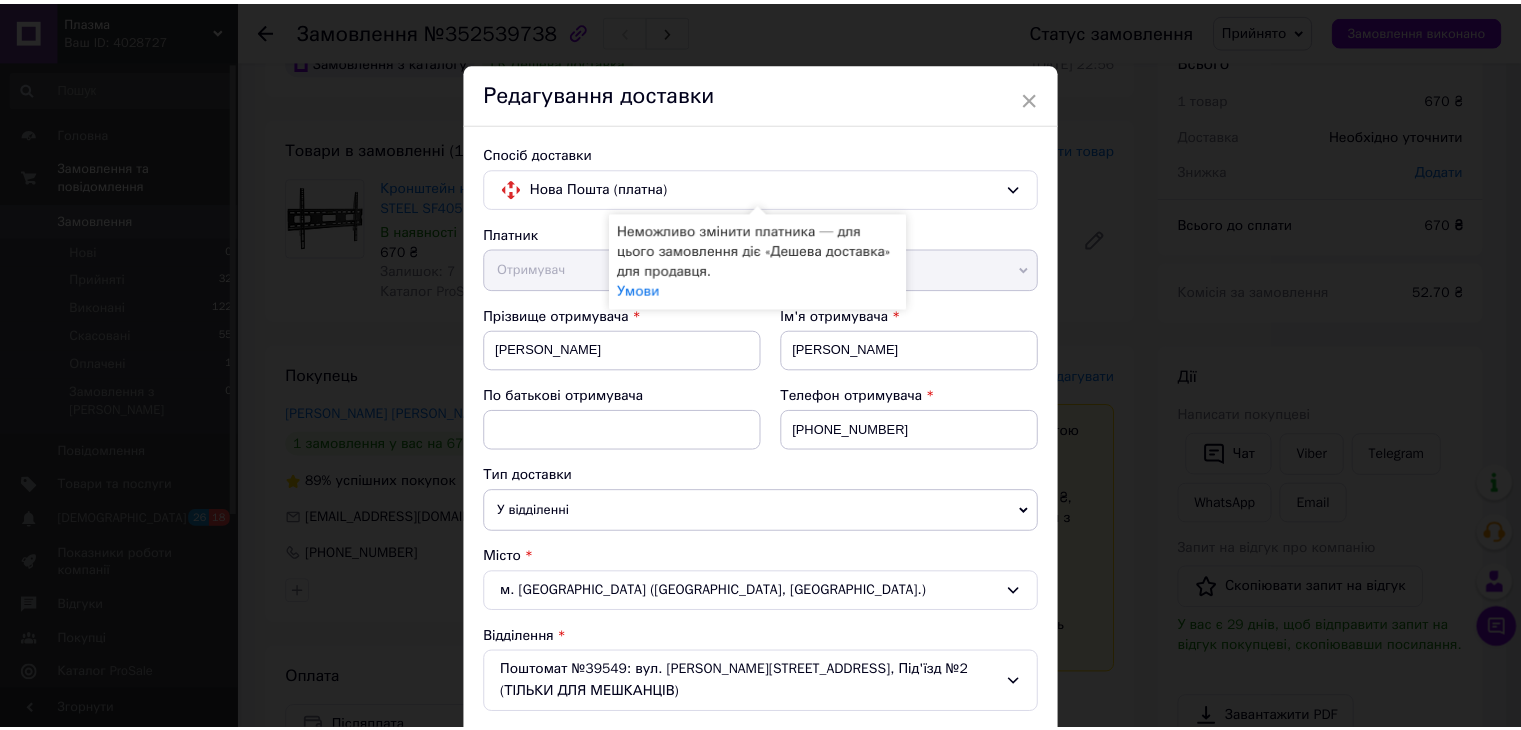 scroll, scrollTop: 0, scrollLeft: 0, axis: both 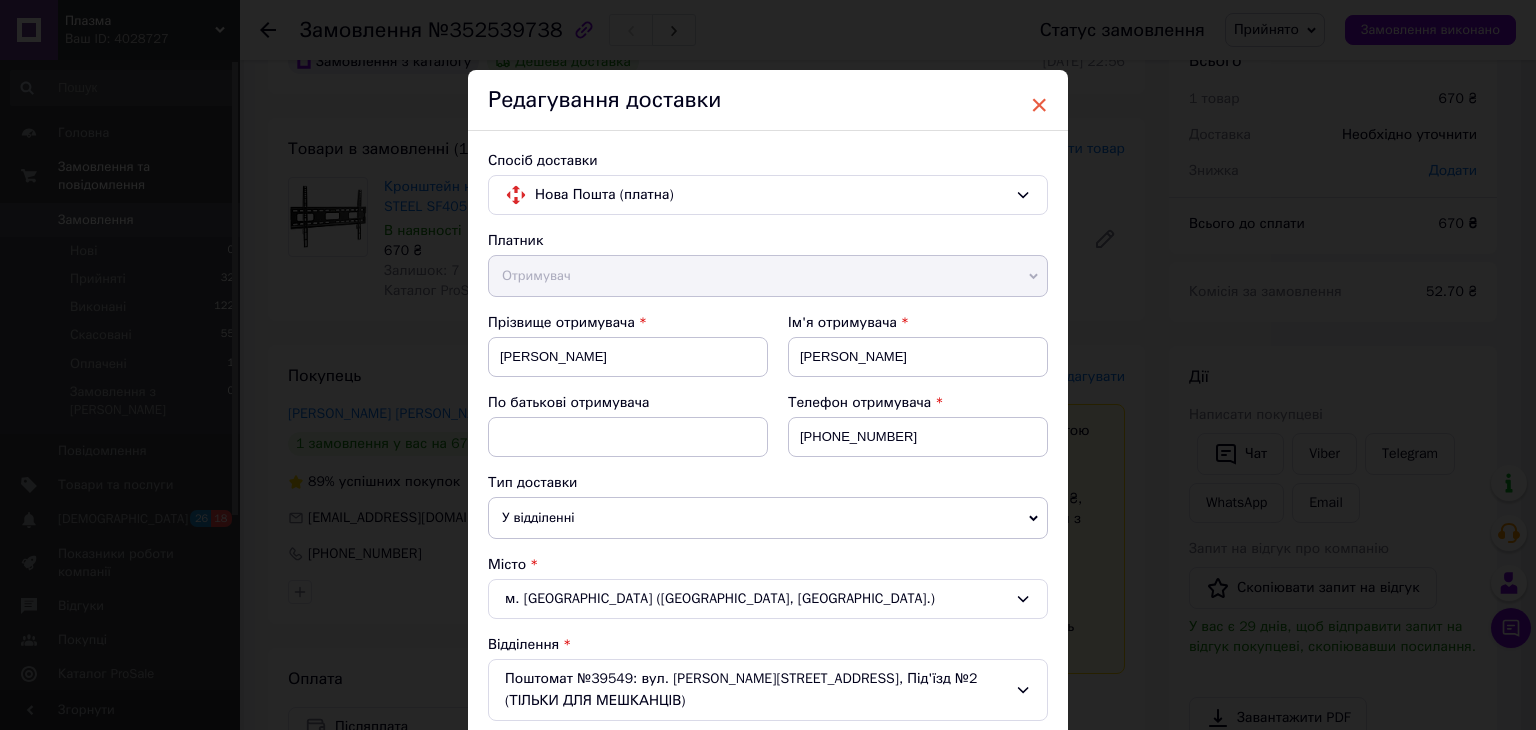 click on "×" at bounding box center (1039, 105) 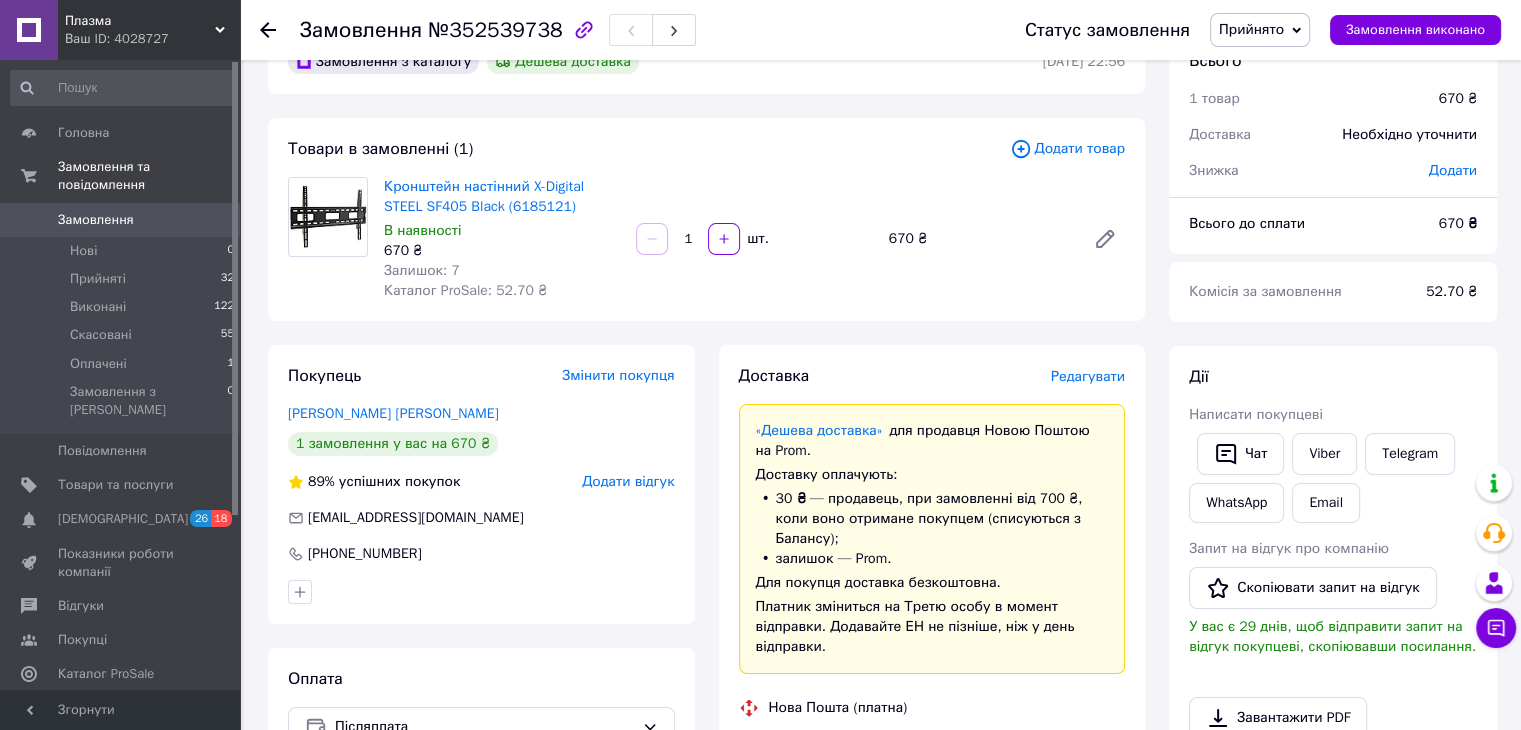 click 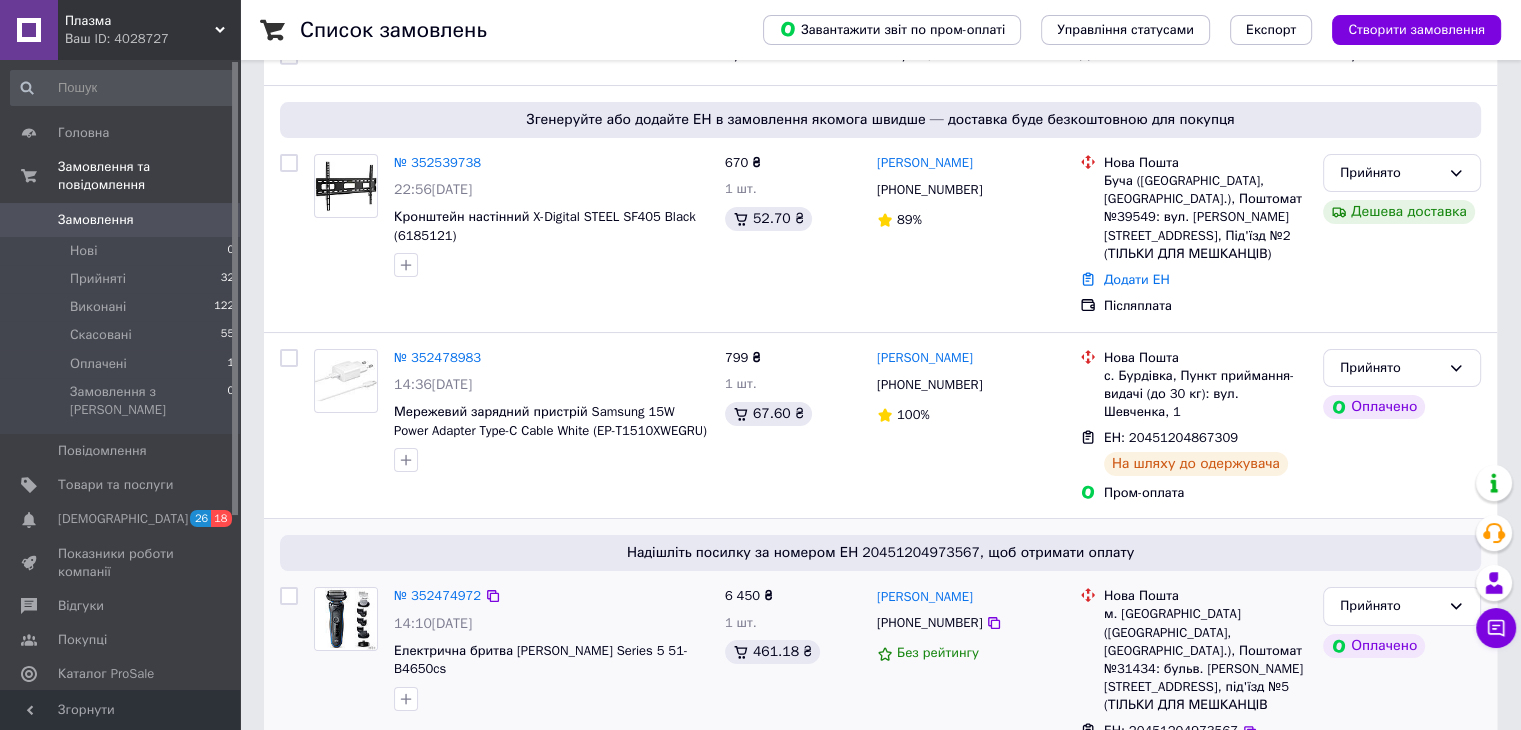 scroll, scrollTop: 300, scrollLeft: 0, axis: vertical 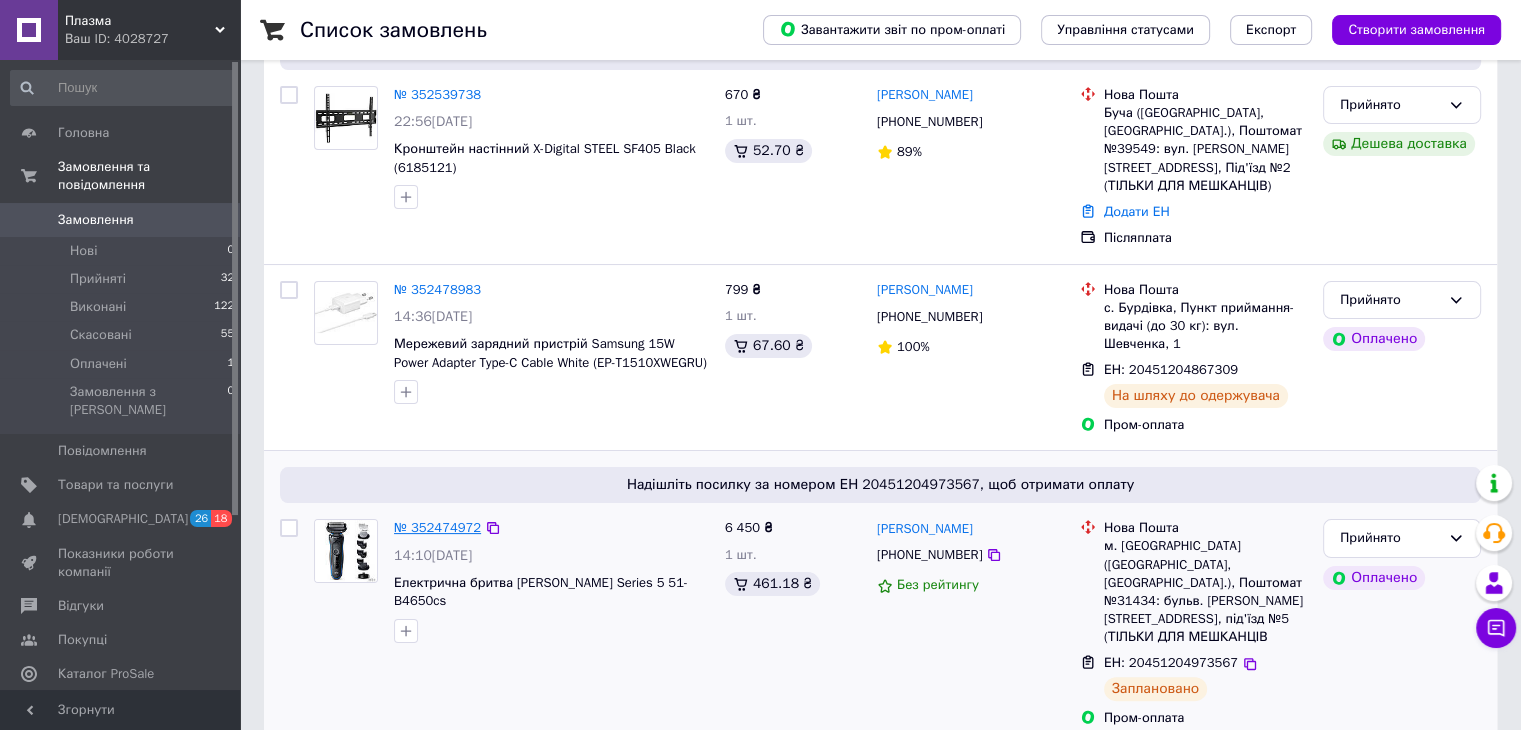 click on "№ 352474972" at bounding box center (437, 527) 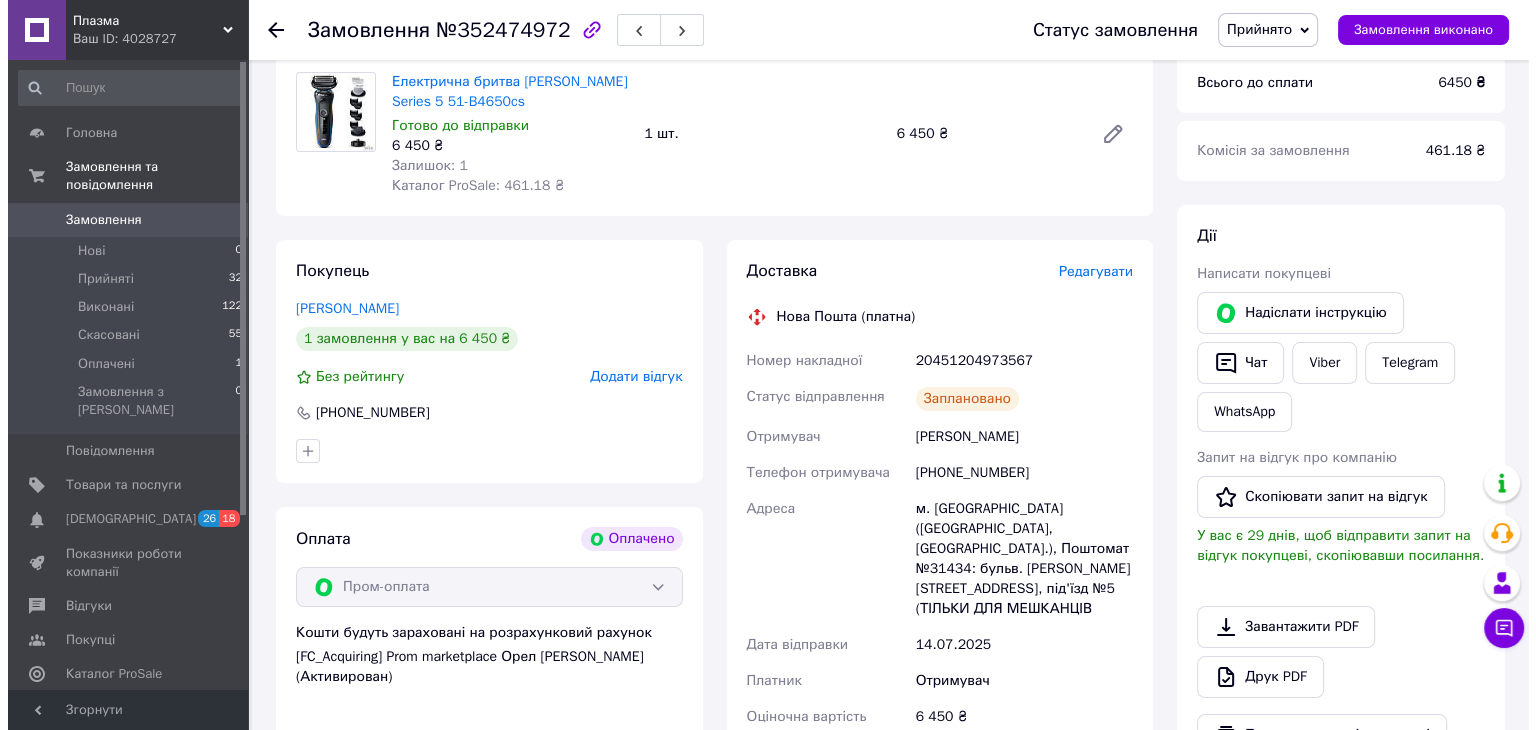 scroll, scrollTop: 200, scrollLeft: 0, axis: vertical 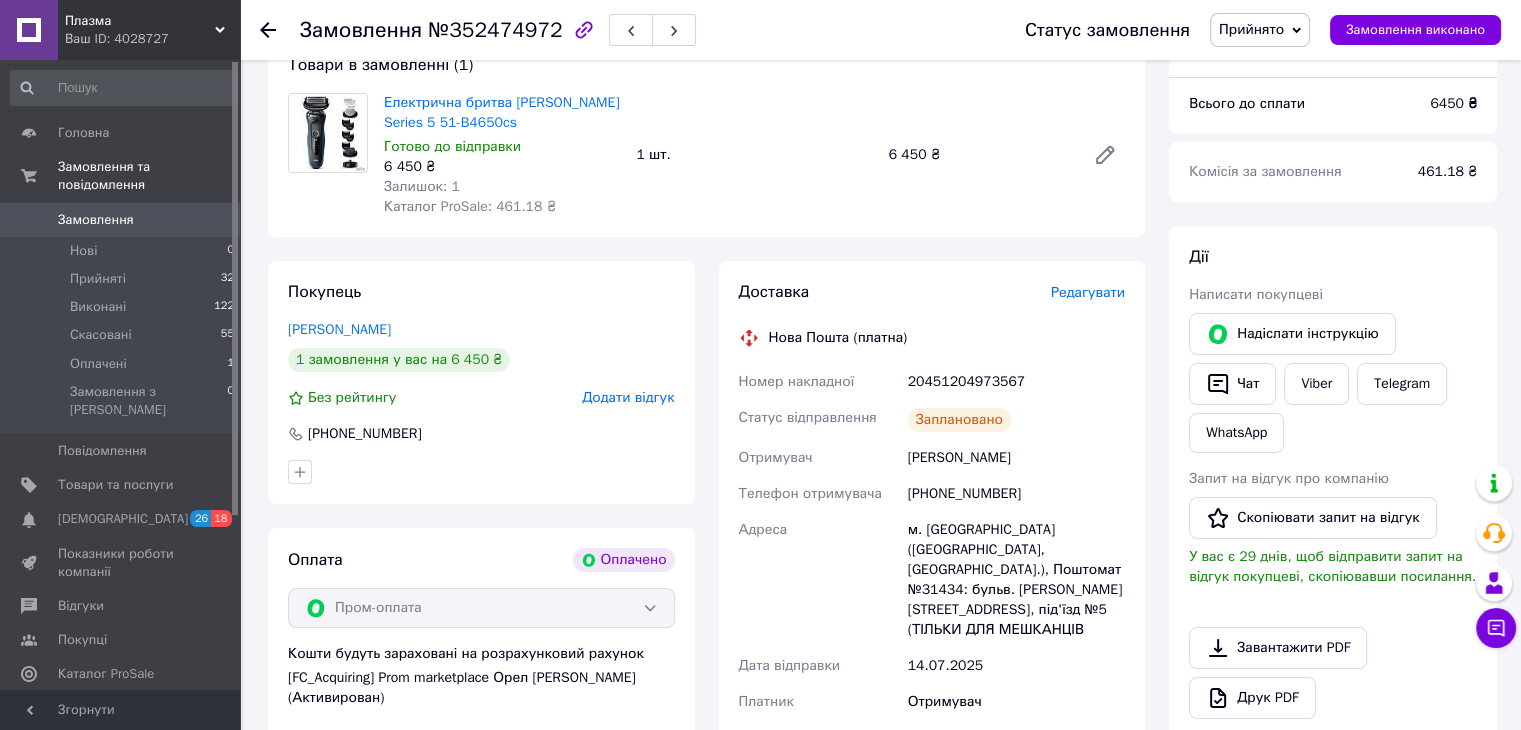click on "Редагувати" at bounding box center (1088, 292) 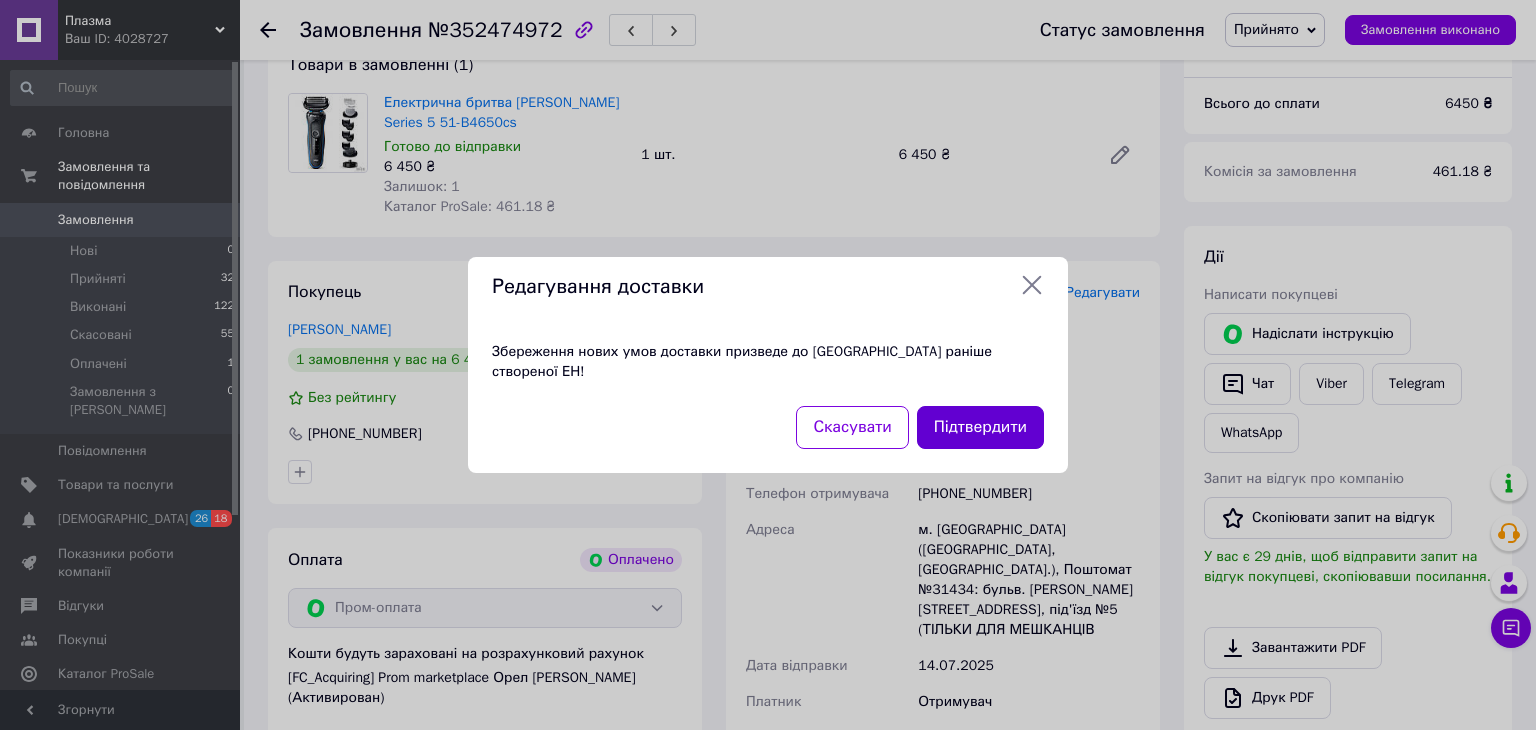 click on "Підтвердити" at bounding box center [980, 427] 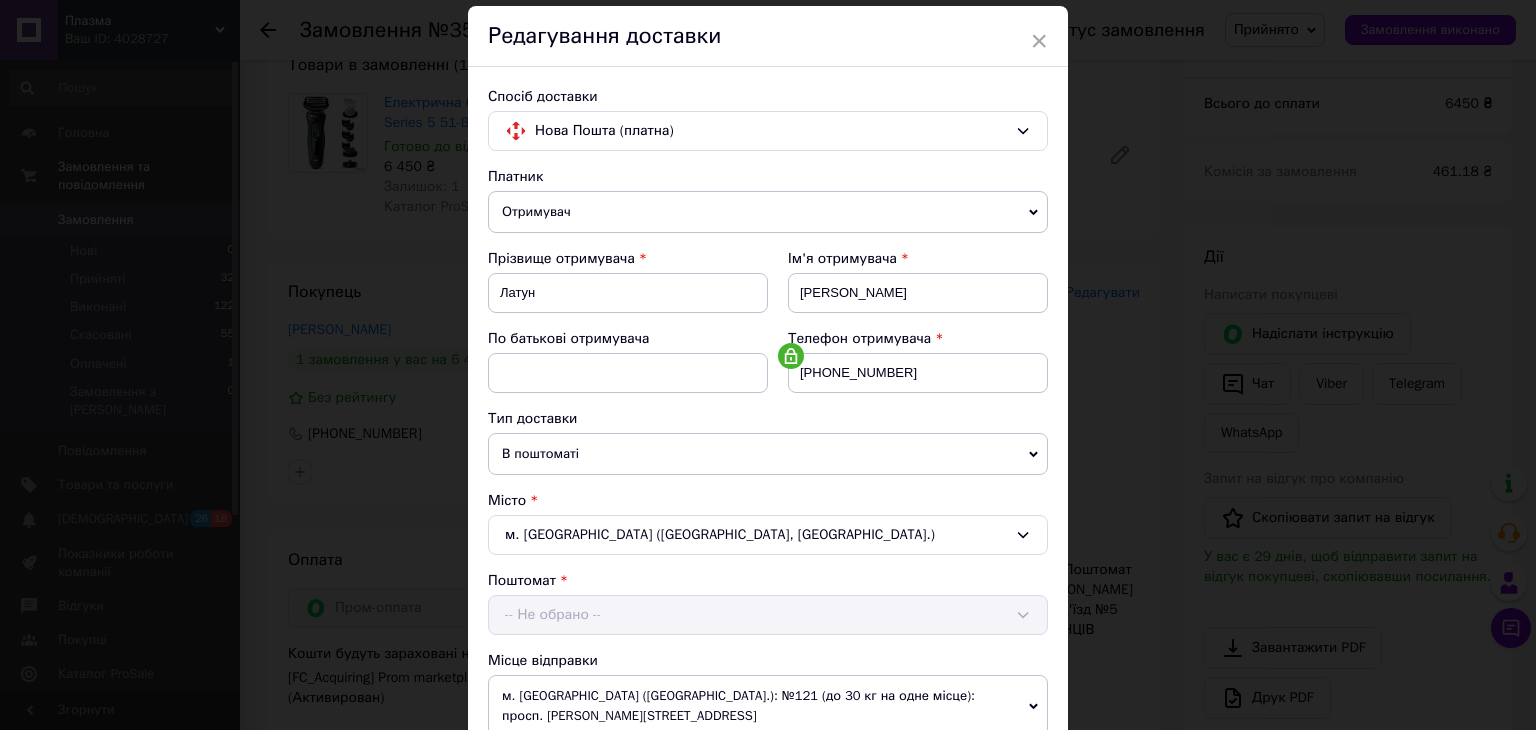 scroll, scrollTop: 300, scrollLeft: 0, axis: vertical 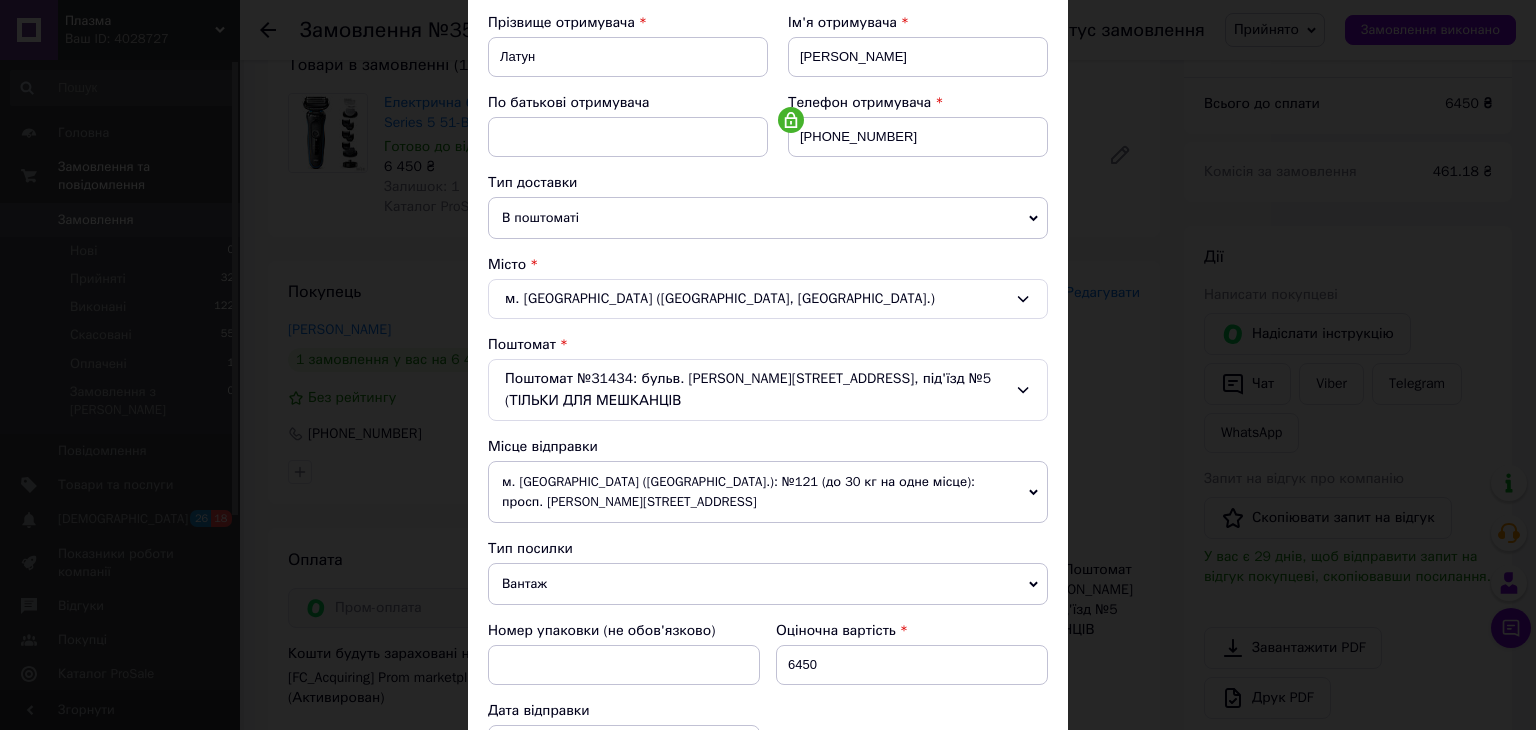 click on "м. [GEOGRAPHIC_DATA] ([GEOGRAPHIC_DATA].): №121 (до 30 кг на одне місце): просп. [PERSON_NAME][STREET_ADDRESS]" at bounding box center (768, 492) 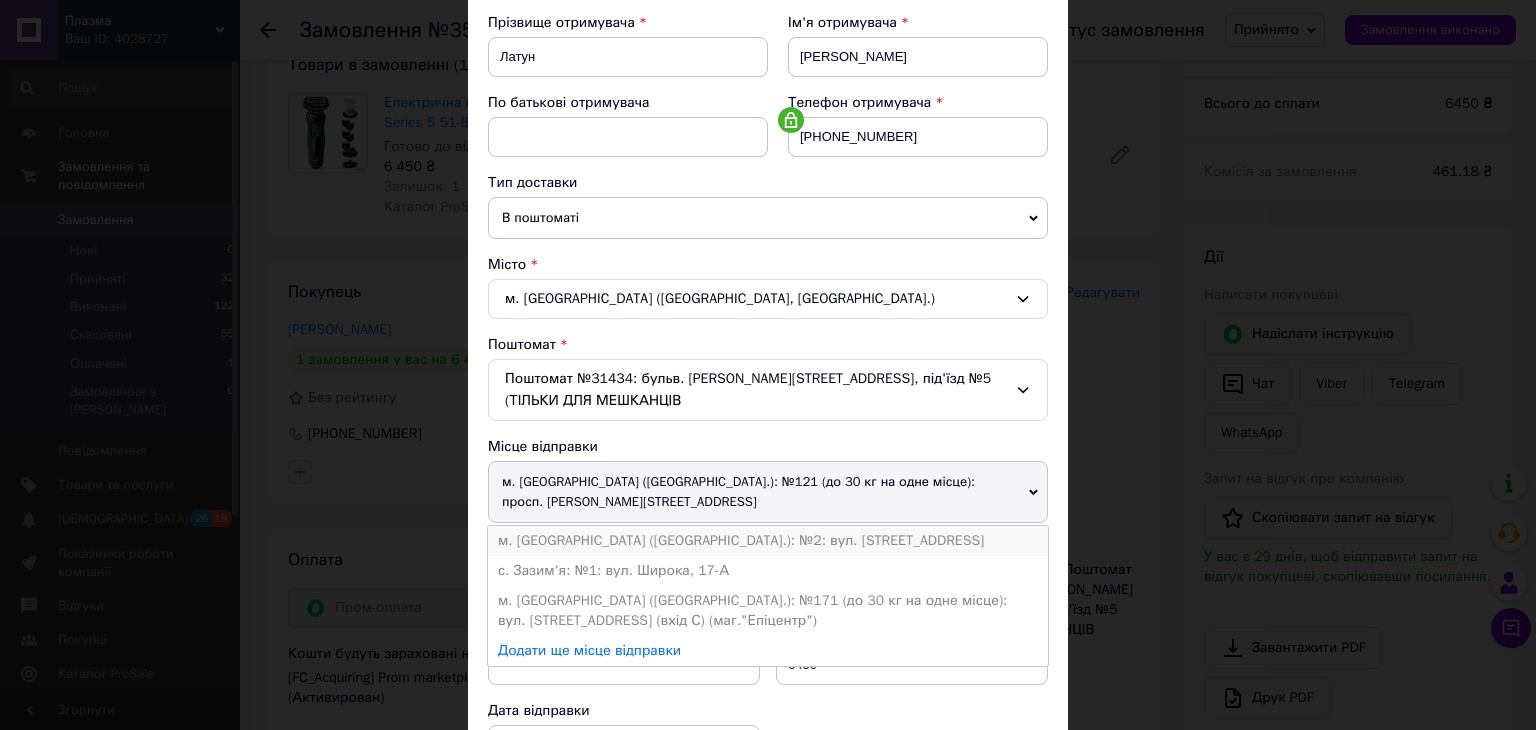 click on "м. [GEOGRAPHIC_DATA] ([GEOGRAPHIC_DATA].): №2: вул. [STREET_ADDRESS]" at bounding box center (768, 541) 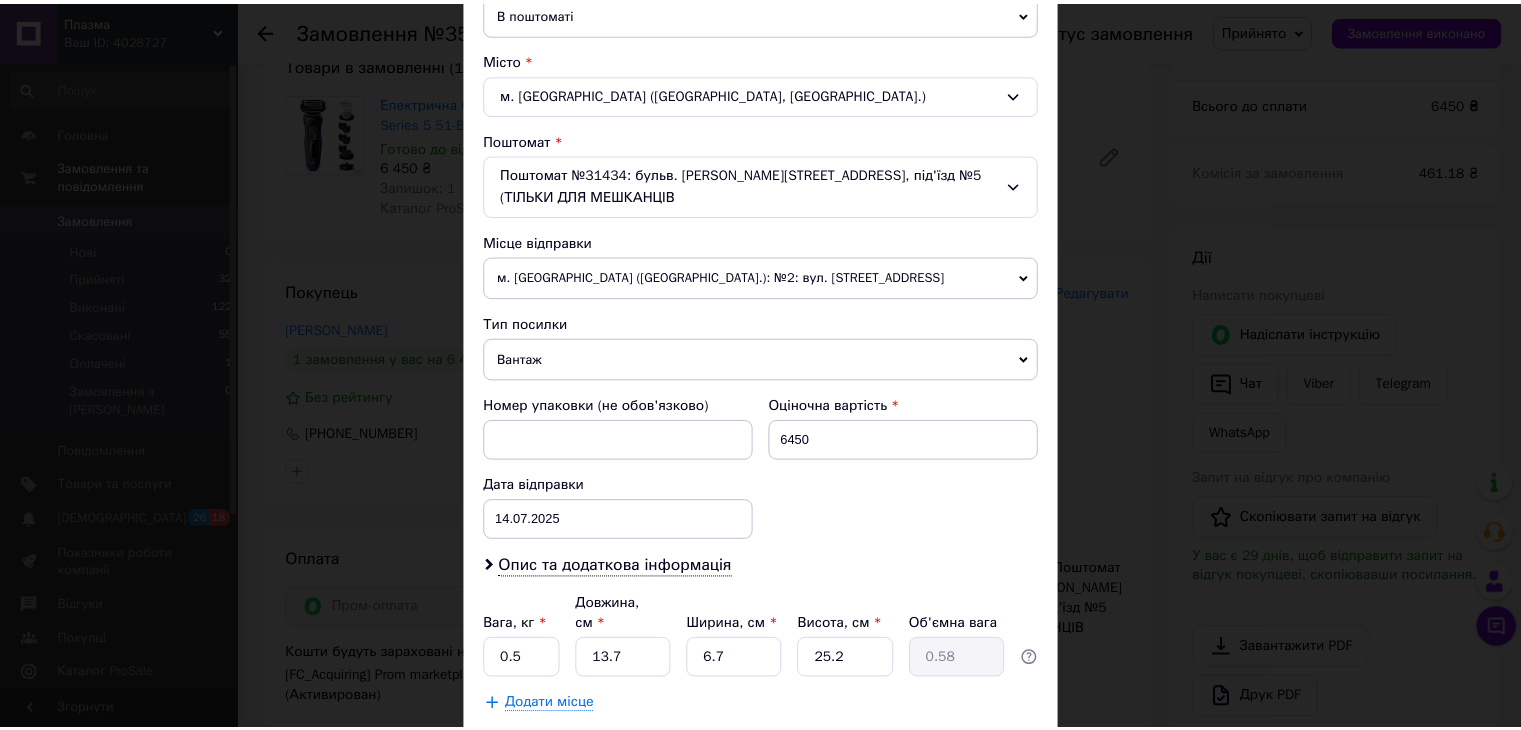 scroll, scrollTop: 600, scrollLeft: 0, axis: vertical 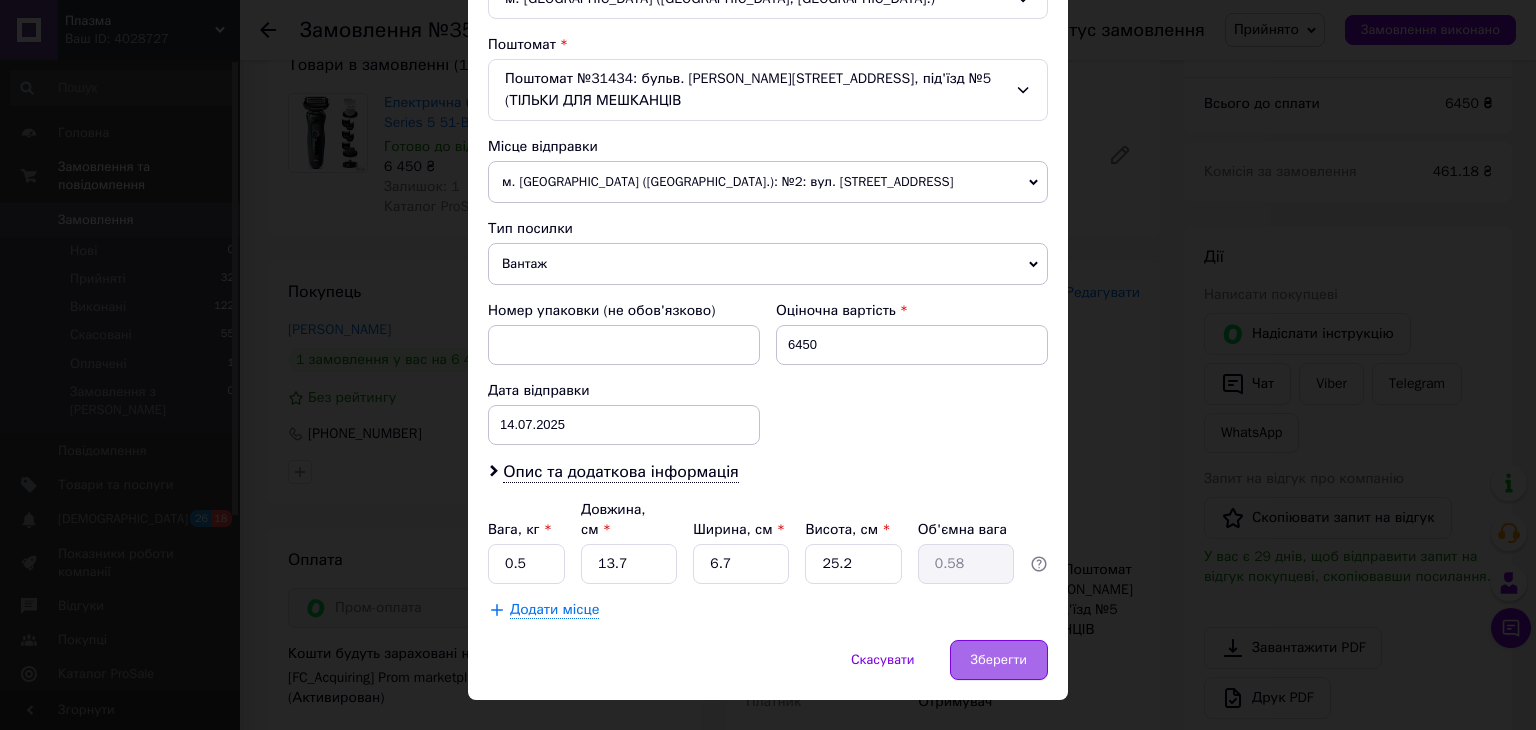 click on "Зберегти" at bounding box center (999, 660) 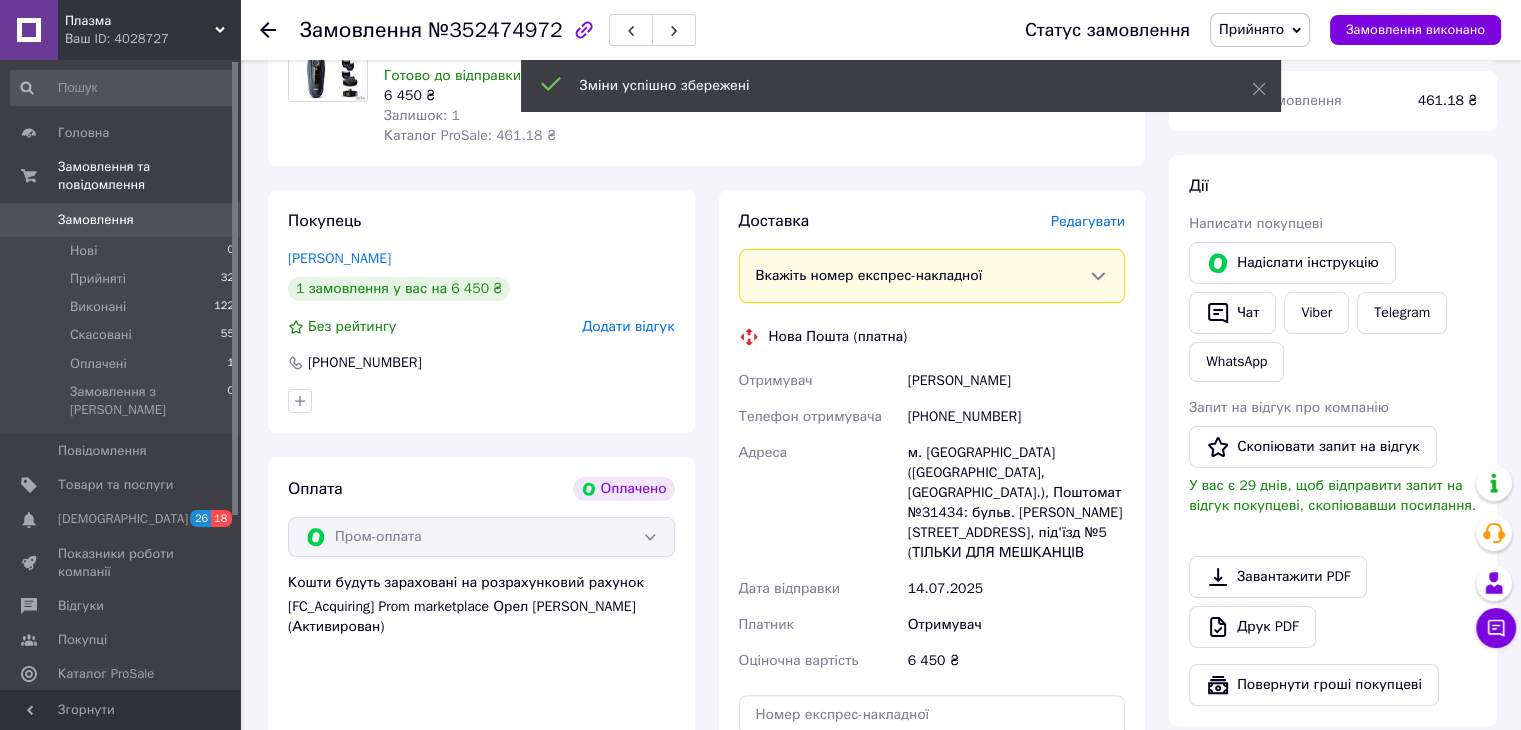 scroll, scrollTop: 600, scrollLeft: 0, axis: vertical 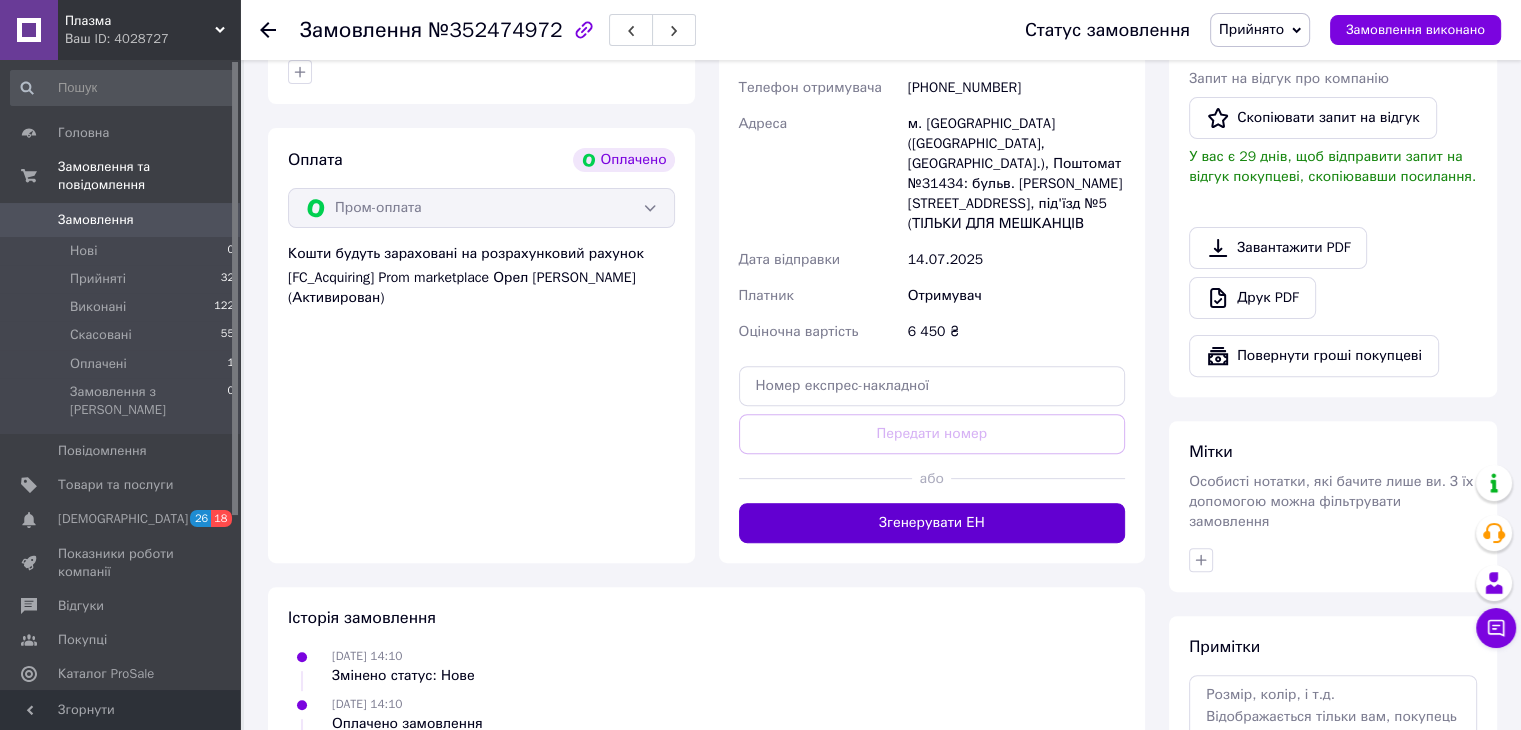 click on "Згенерувати ЕН" at bounding box center (932, 523) 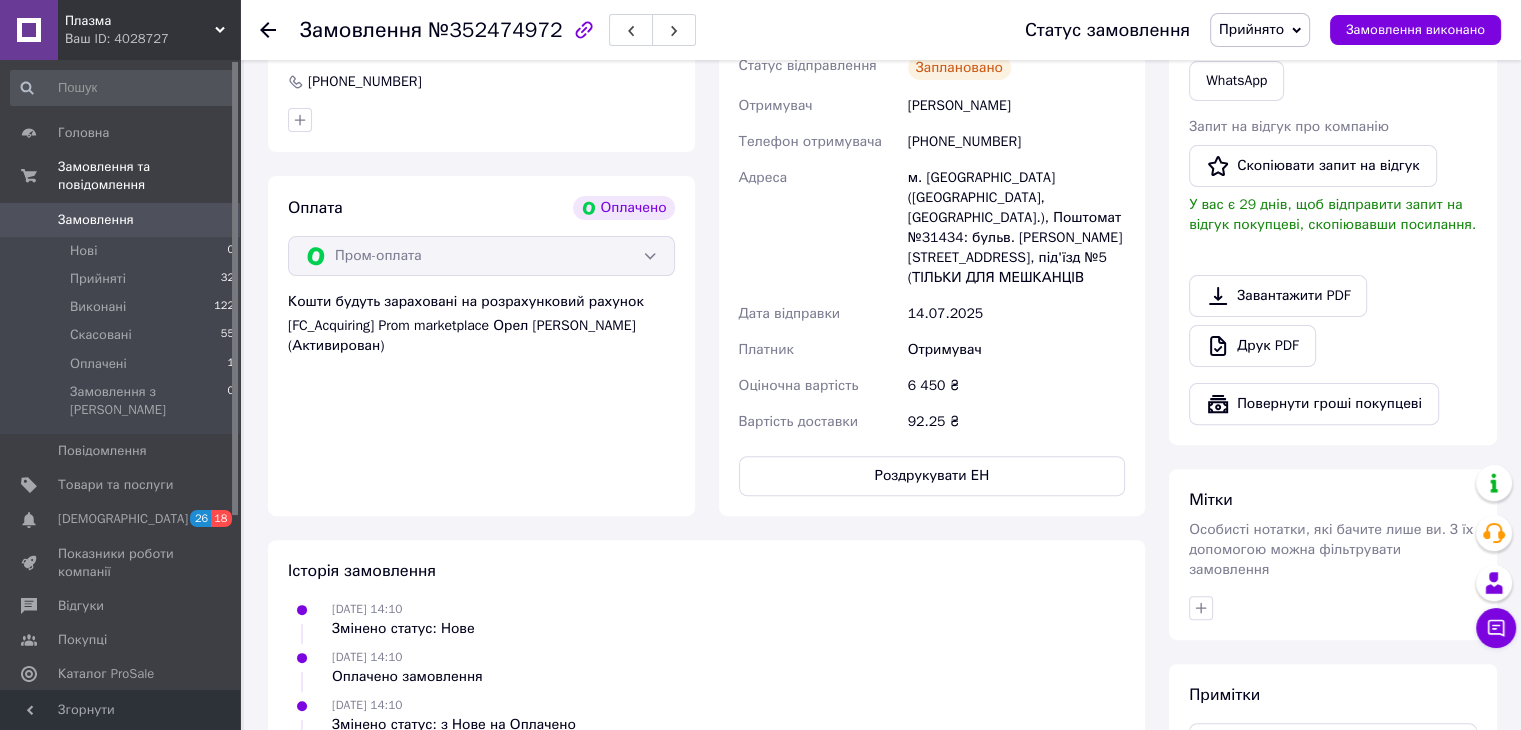 scroll, scrollTop: 777, scrollLeft: 0, axis: vertical 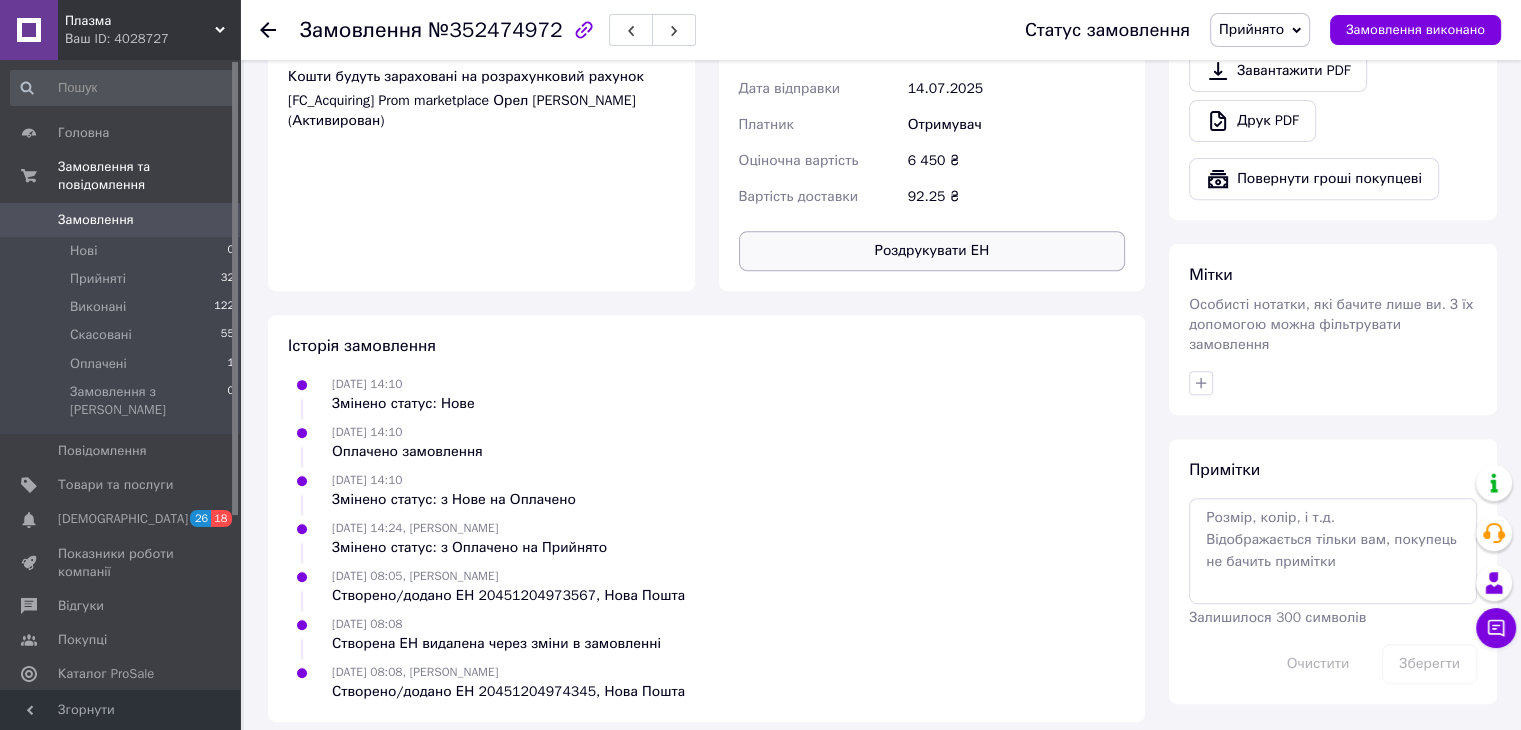 click on "Роздрукувати ЕН" at bounding box center (932, 251) 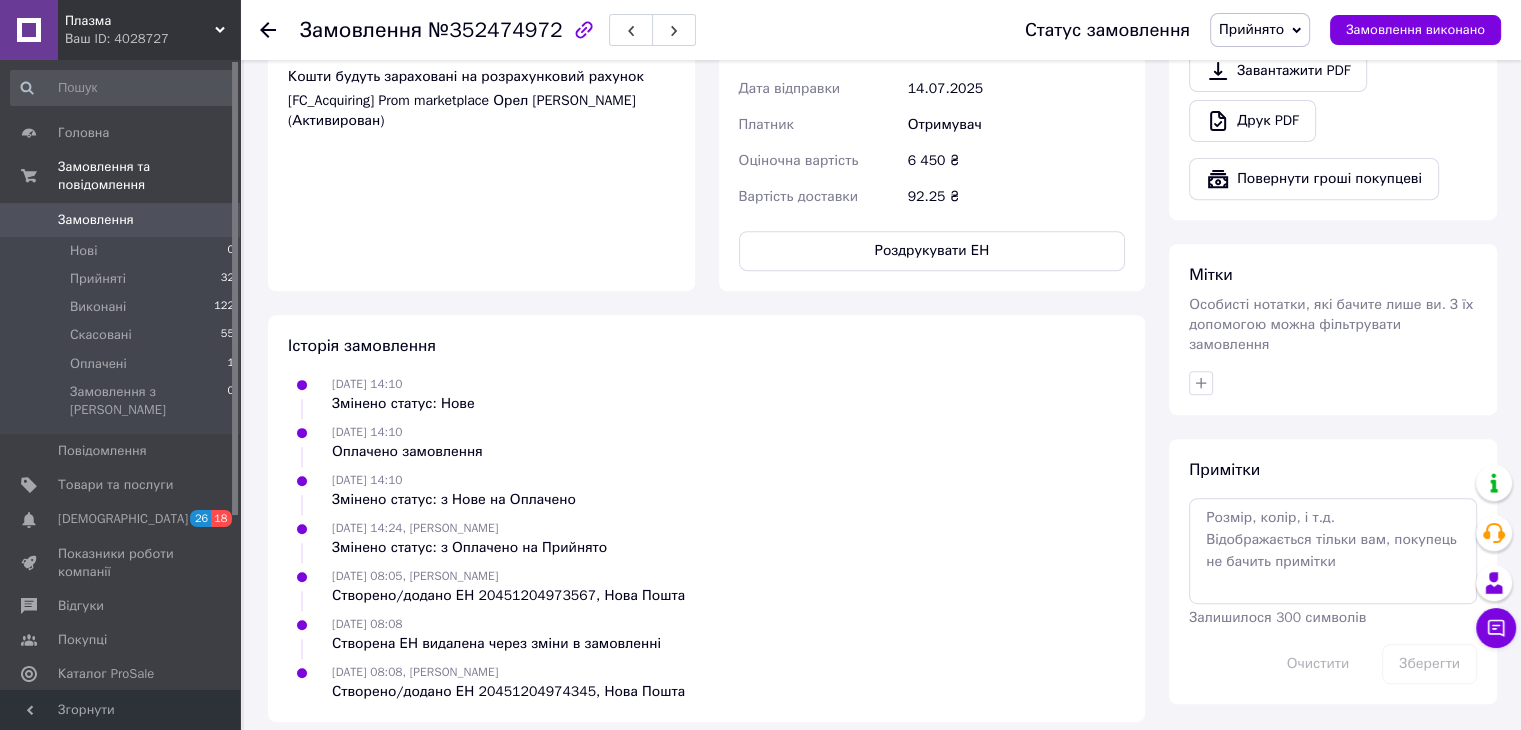 click 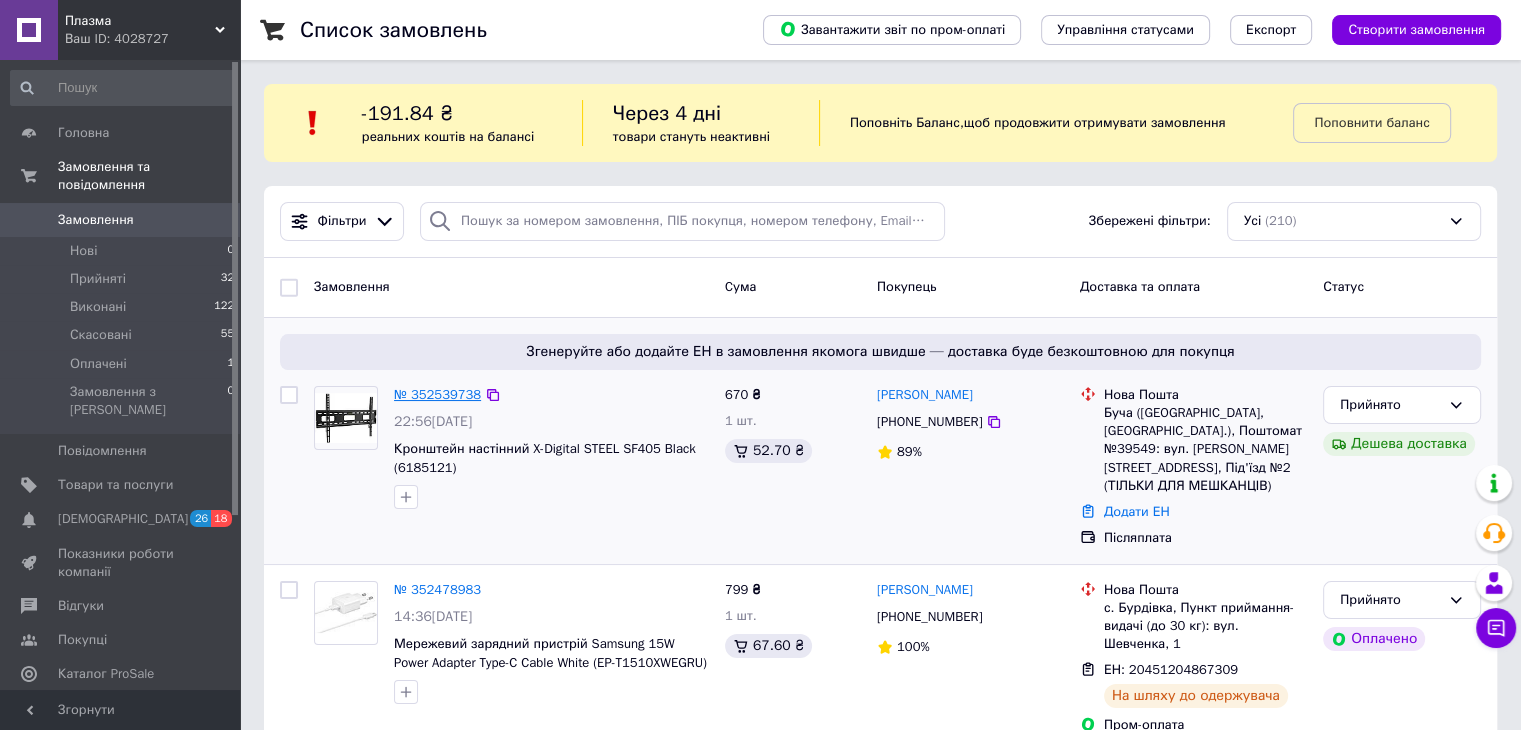 click on "№ 352539738" at bounding box center [437, 394] 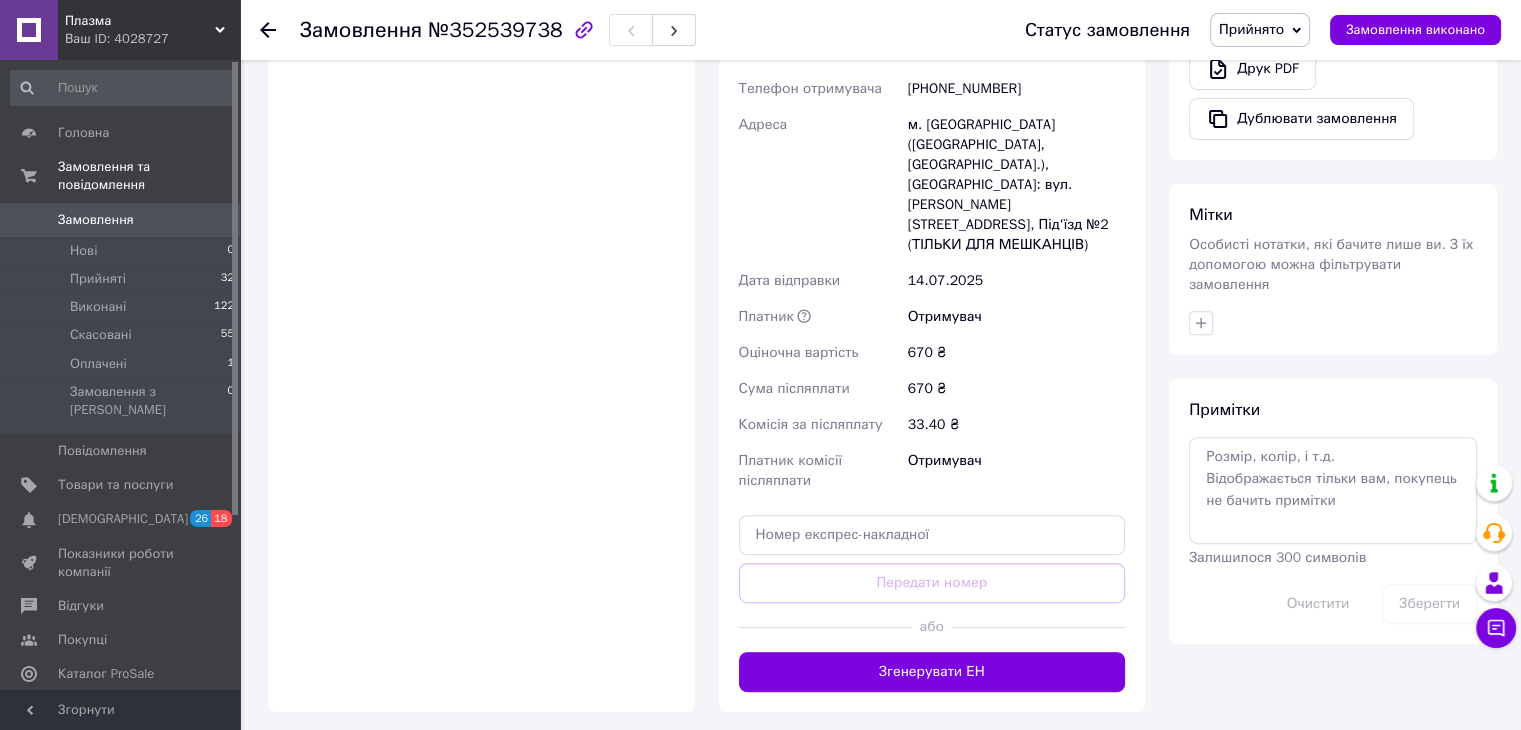 scroll, scrollTop: 754, scrollLeft: 0, axis: vertical 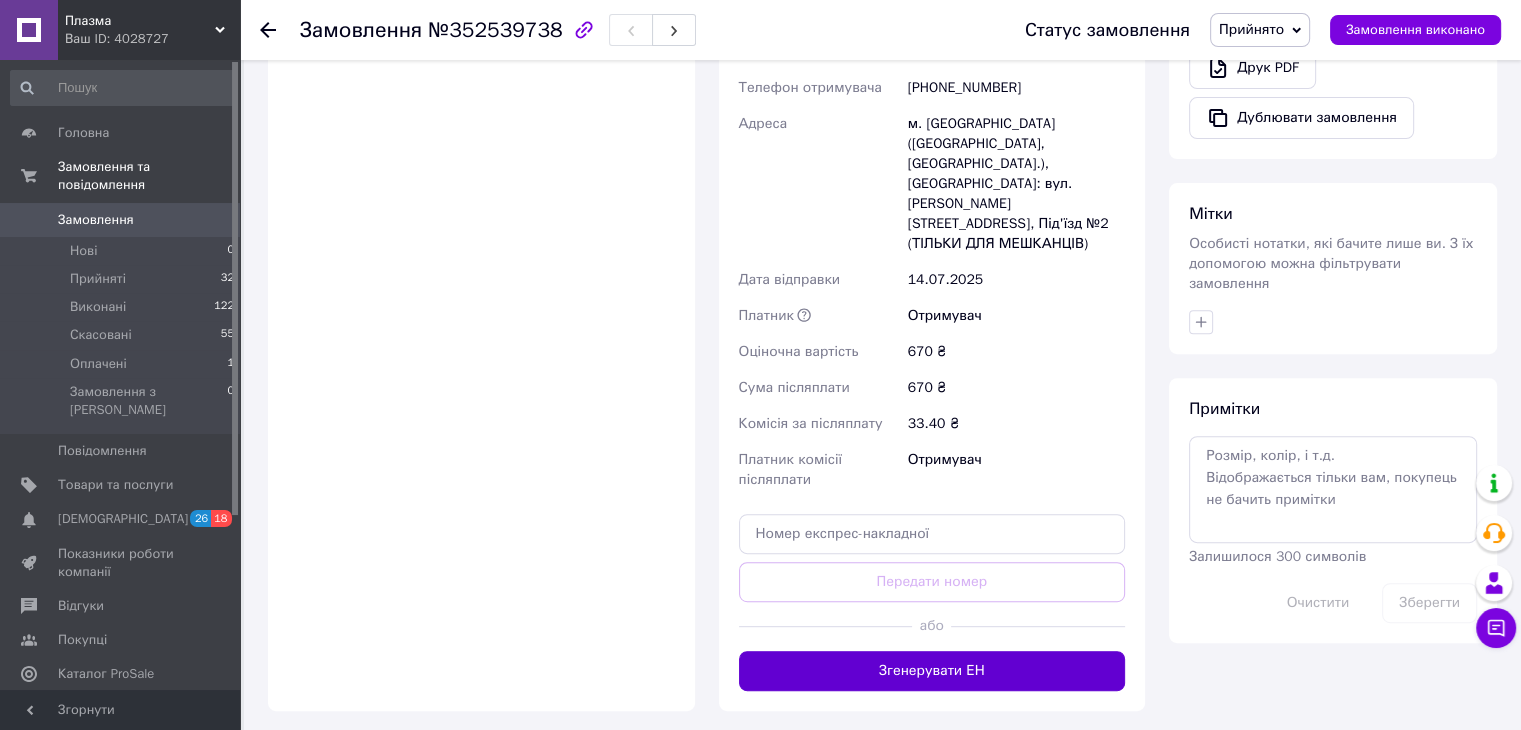 click on "Згенерувати ЕН" at bounding box center (932, 671) 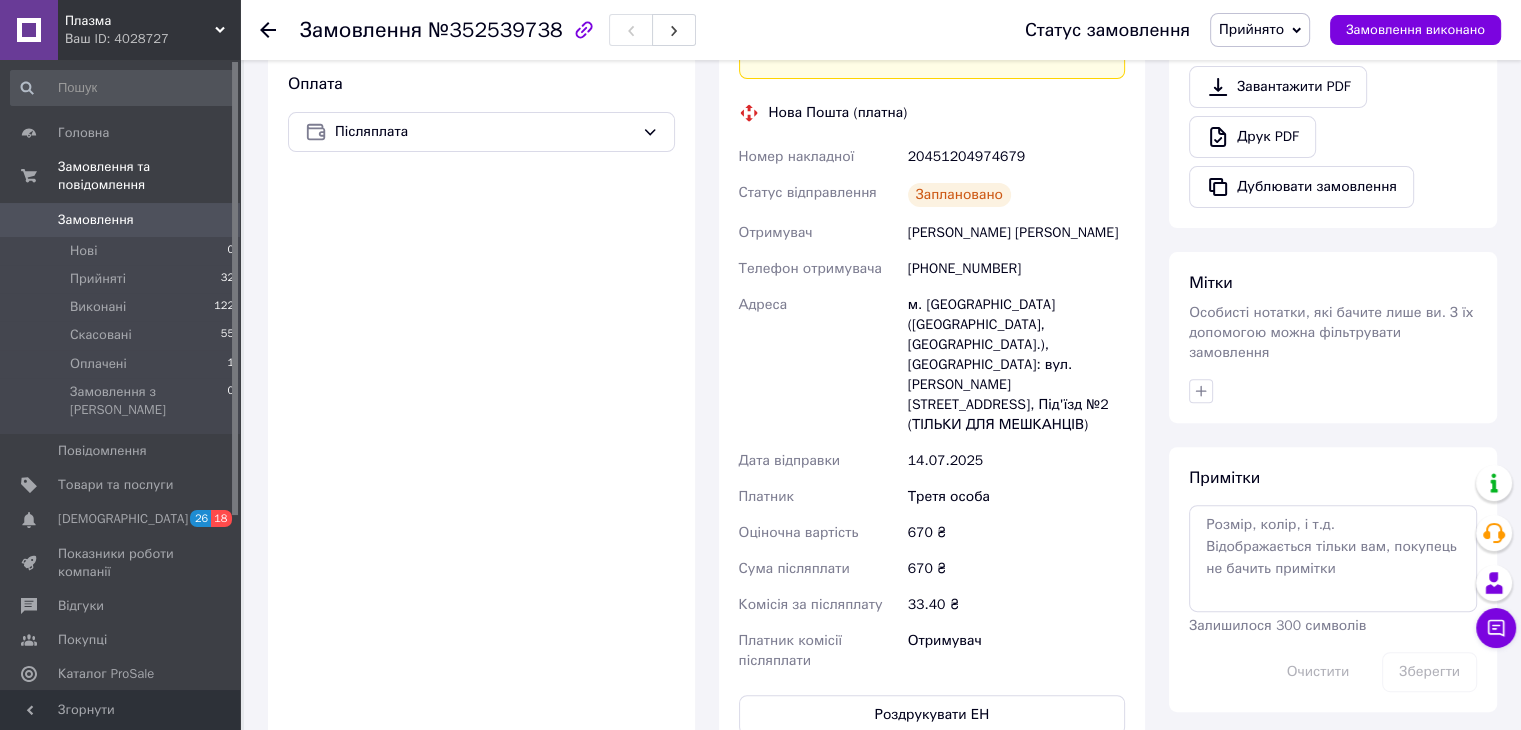 scroll, scrollTop: 654, scrollLeft: 0, axis: vertical 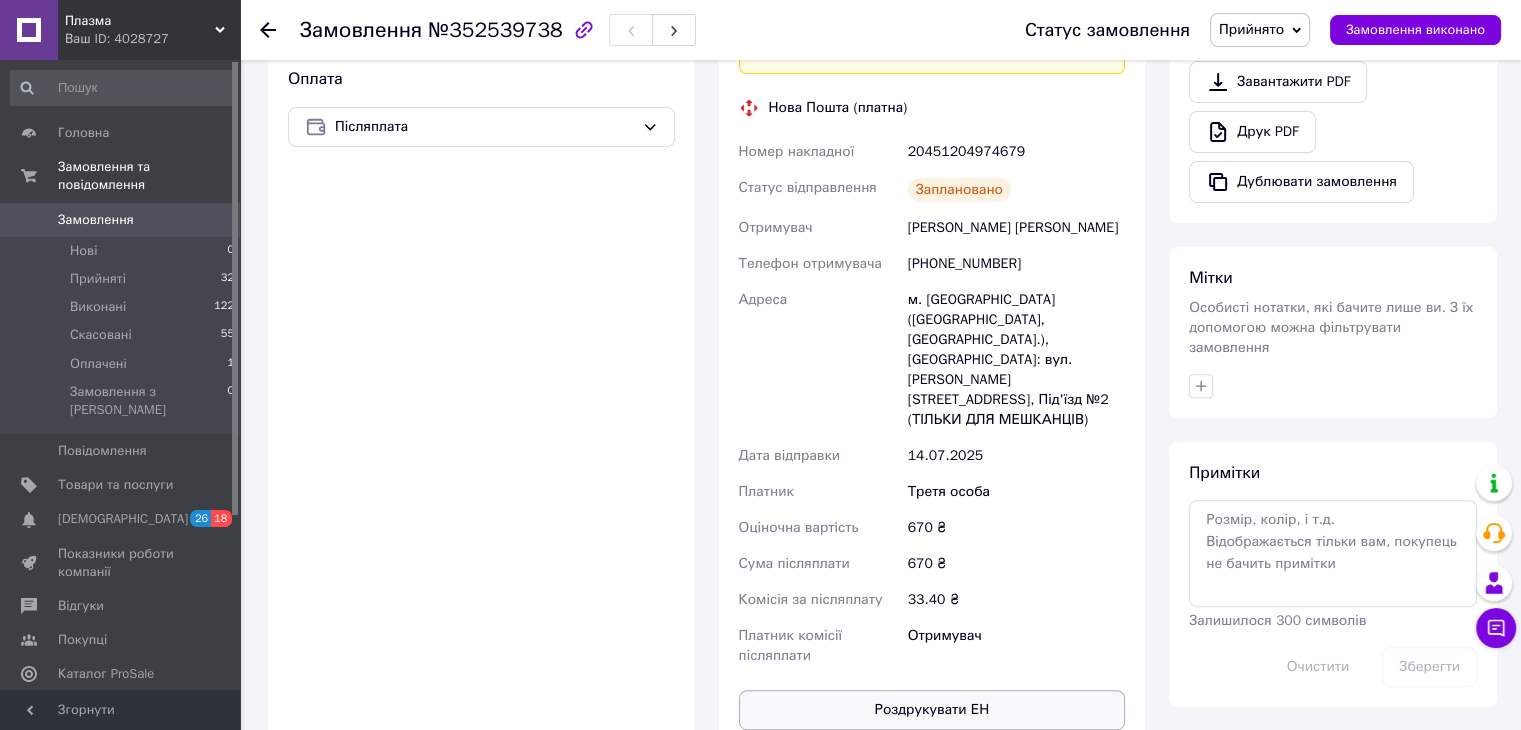 click on "Роздрукувати ЕН" at bounding box center [932, 710] 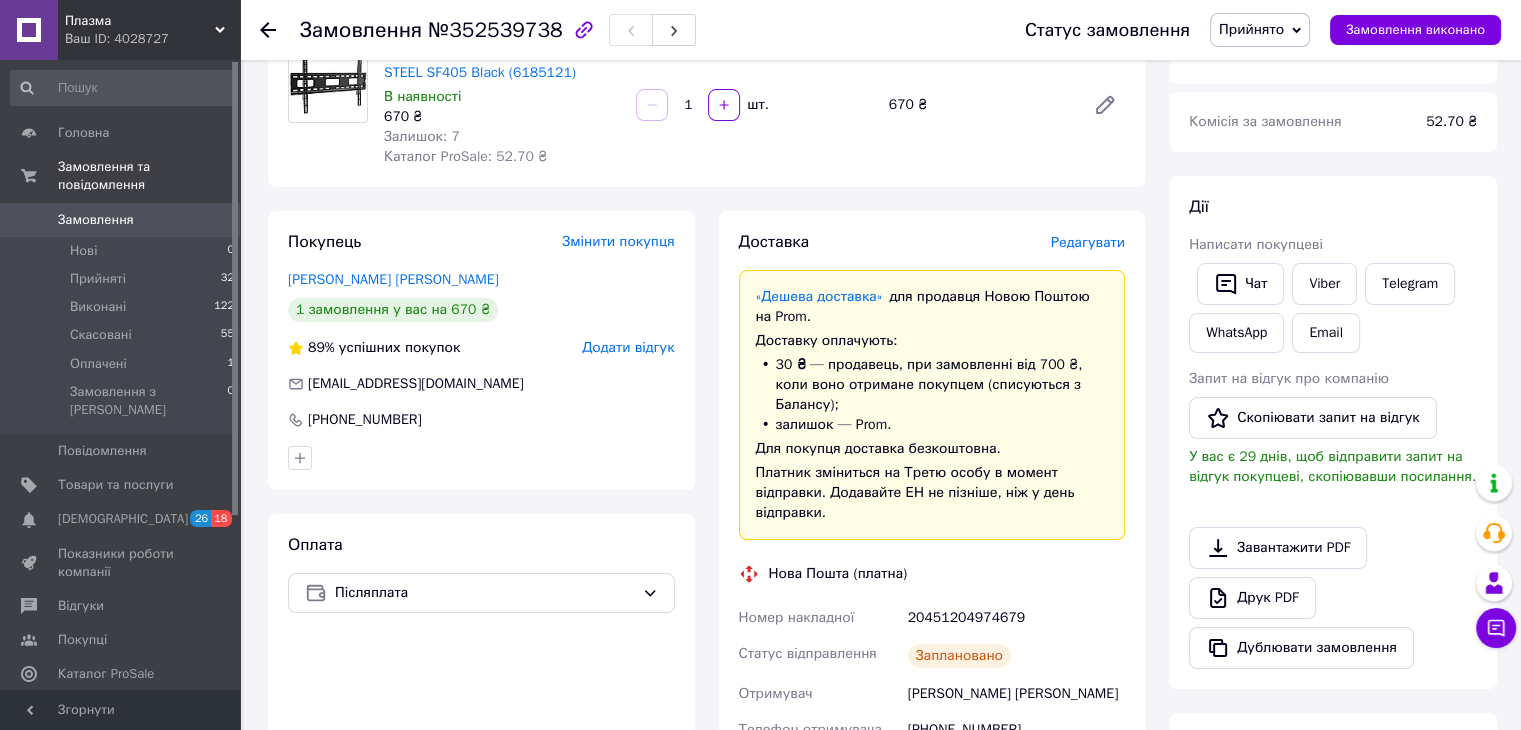 scroll, scrollTop: 0, scrollLeft: 0, axis: both 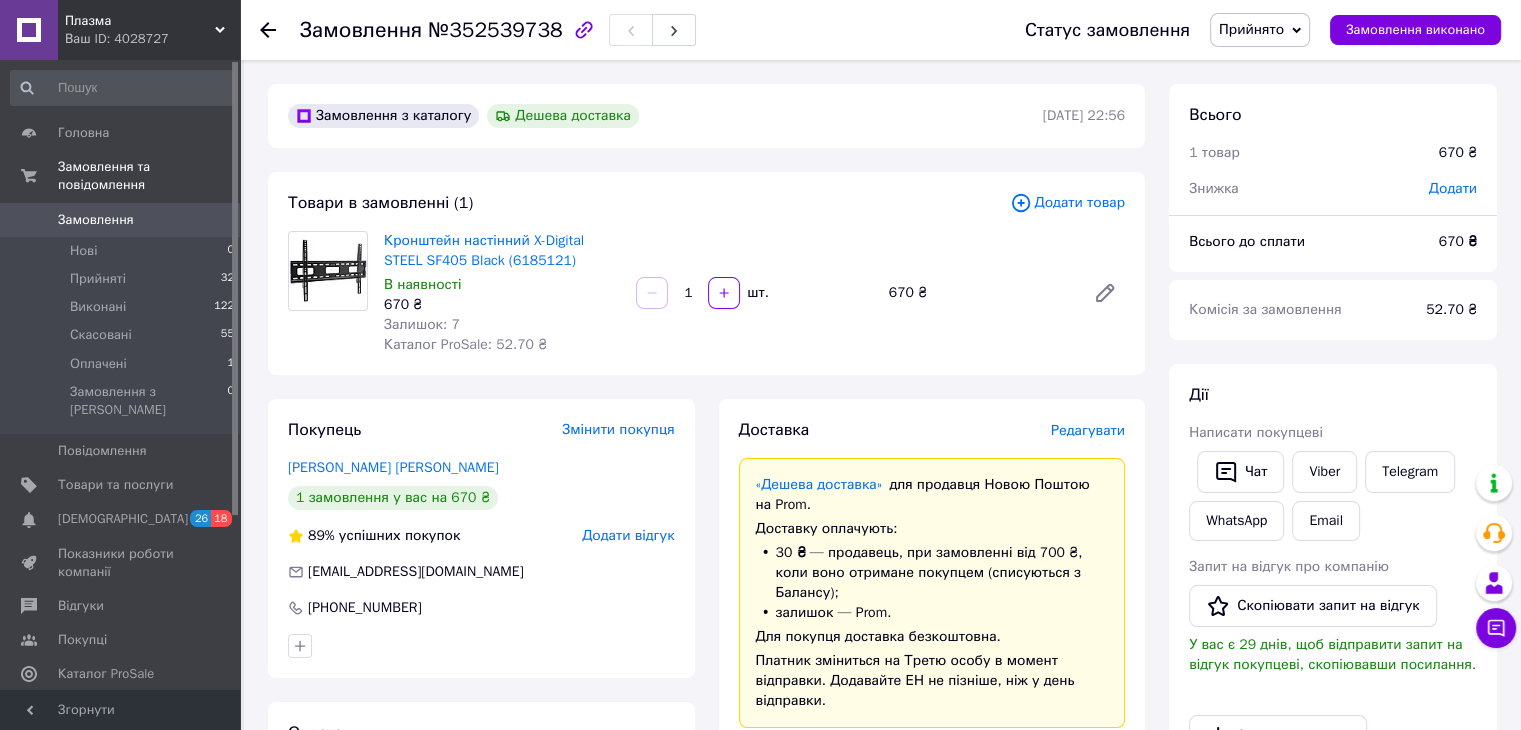 click 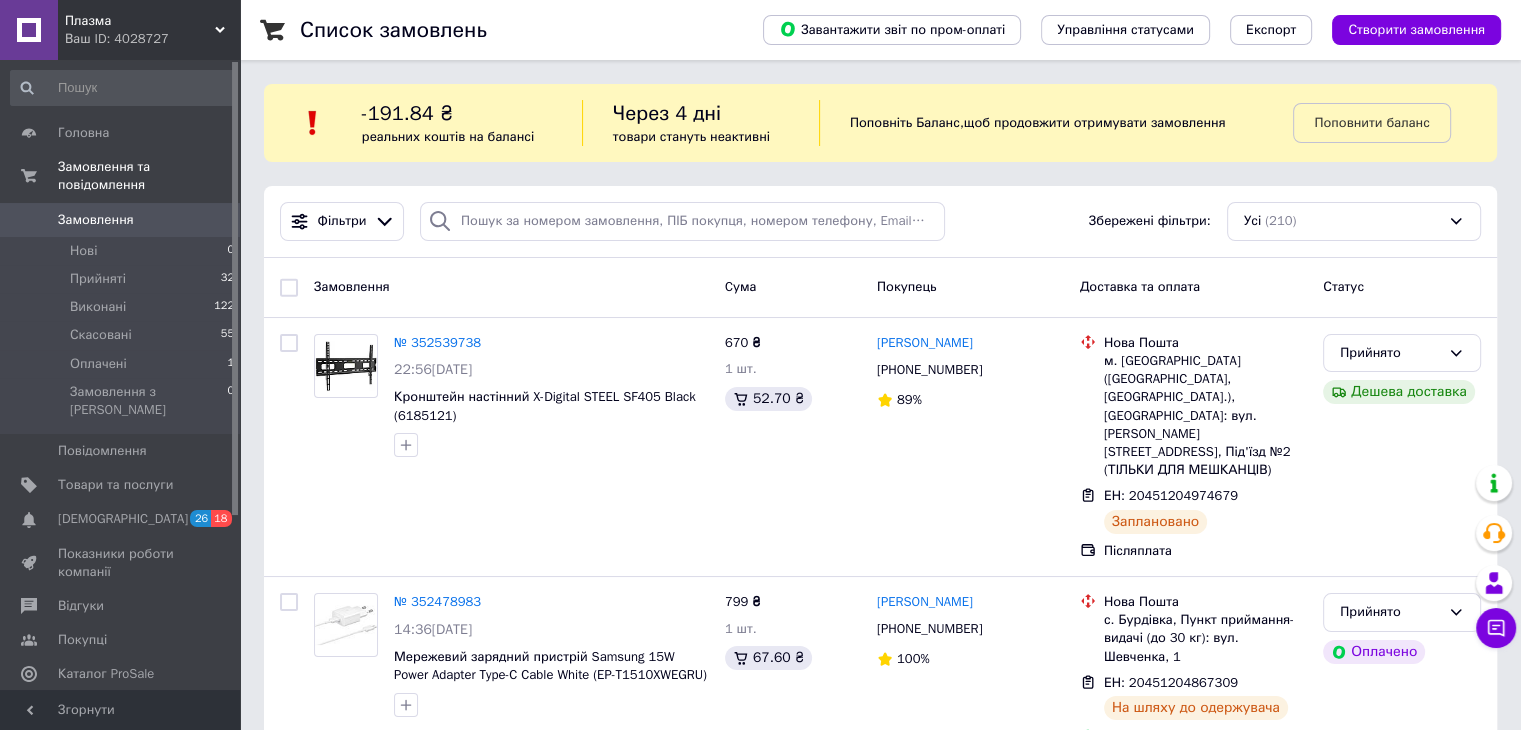 click at bounding box center [123, 88] 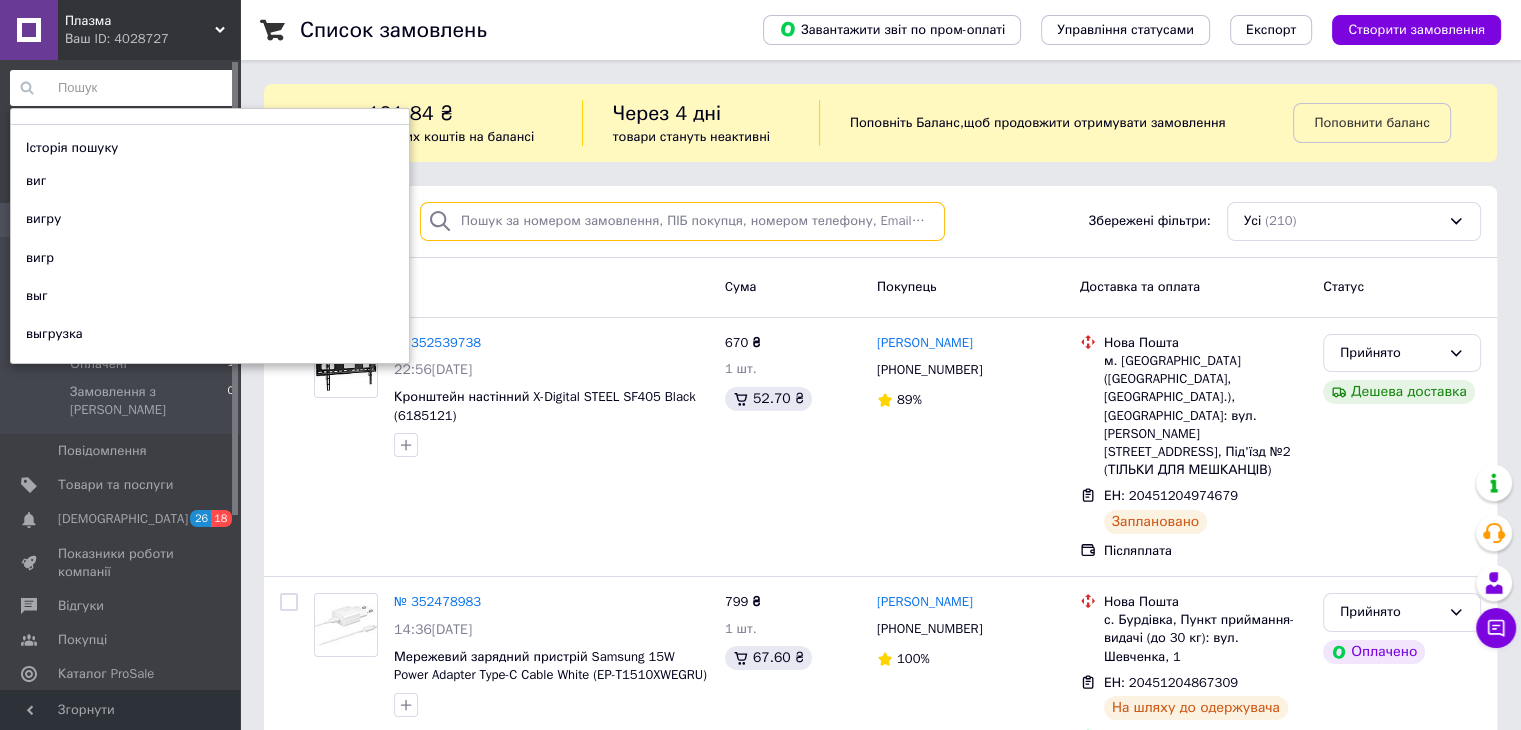 click at bounding box center [682, 221] 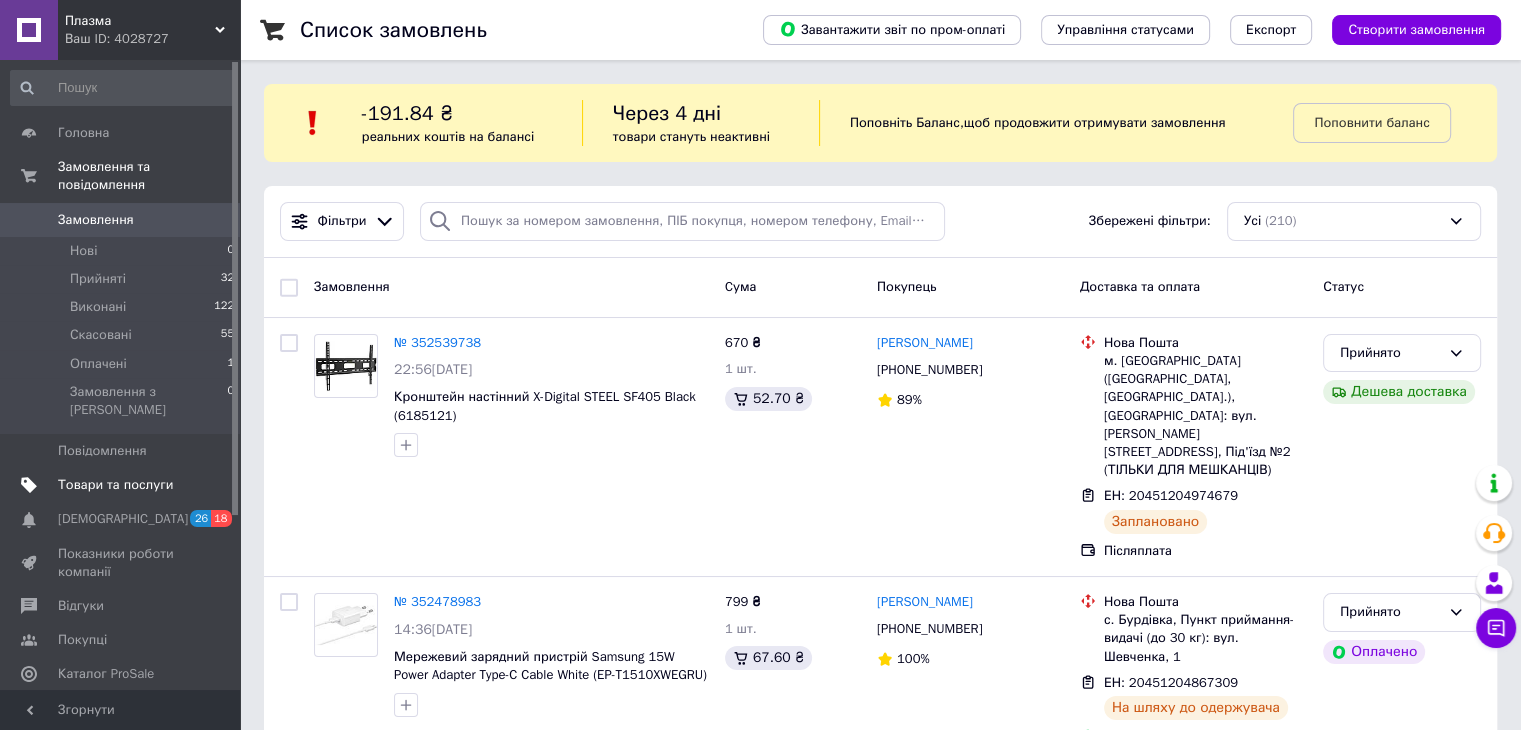 click on "Товари та послуги" at bounding box center (115, 485) 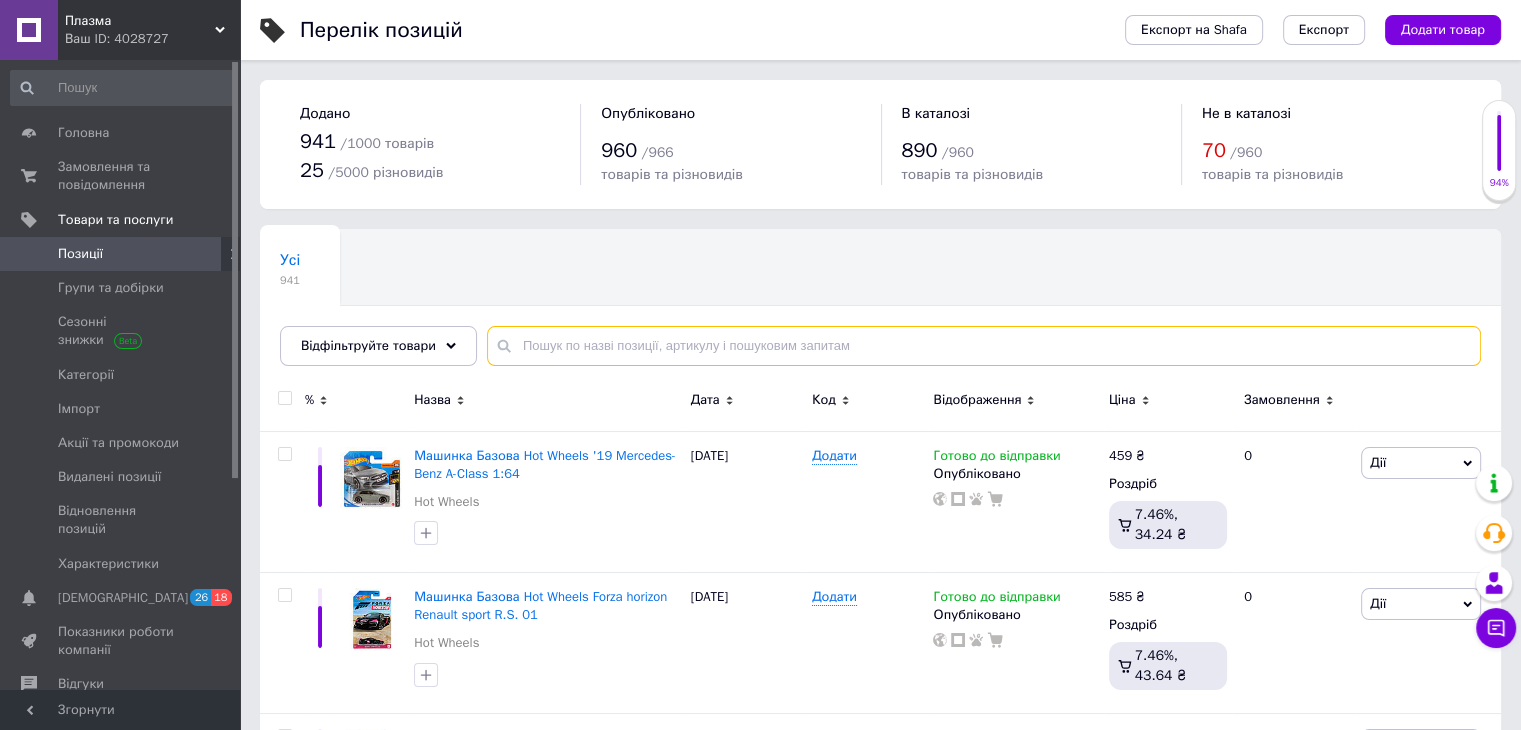 click at bounding box center (984, 346) 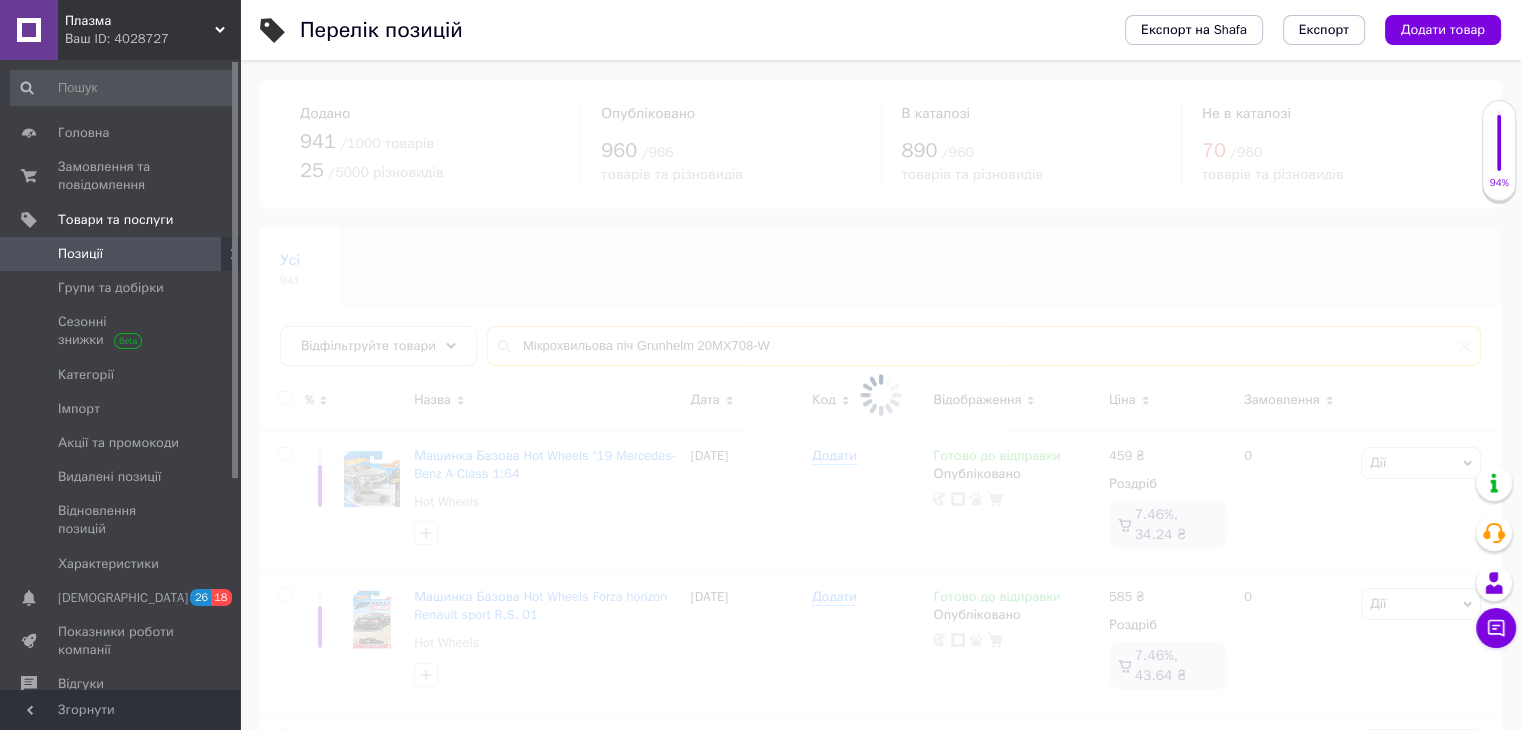 type on "Мікрохвильова піч Grunhelm 20MX708-W" 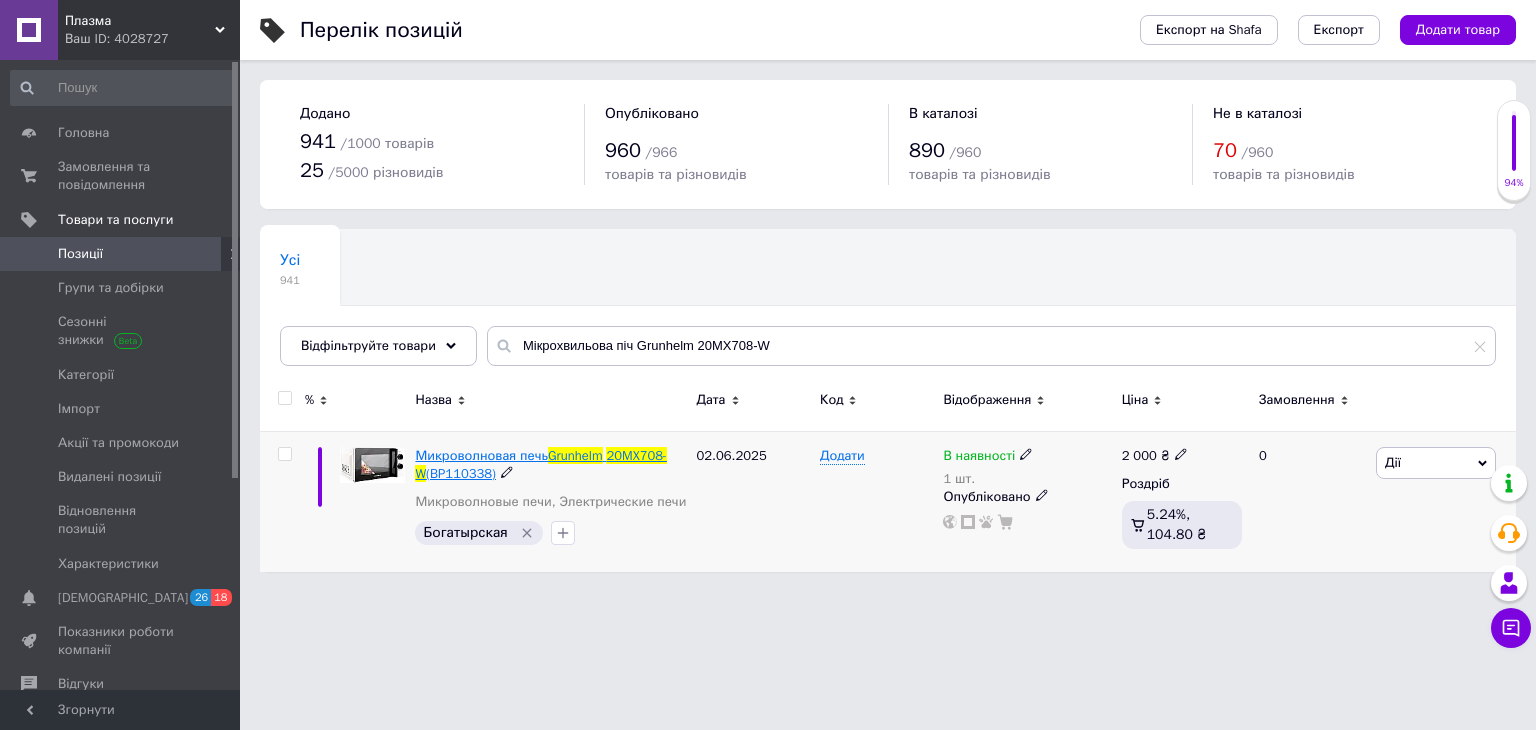 click on "Grunhelm" at bounding box center (575, 455) 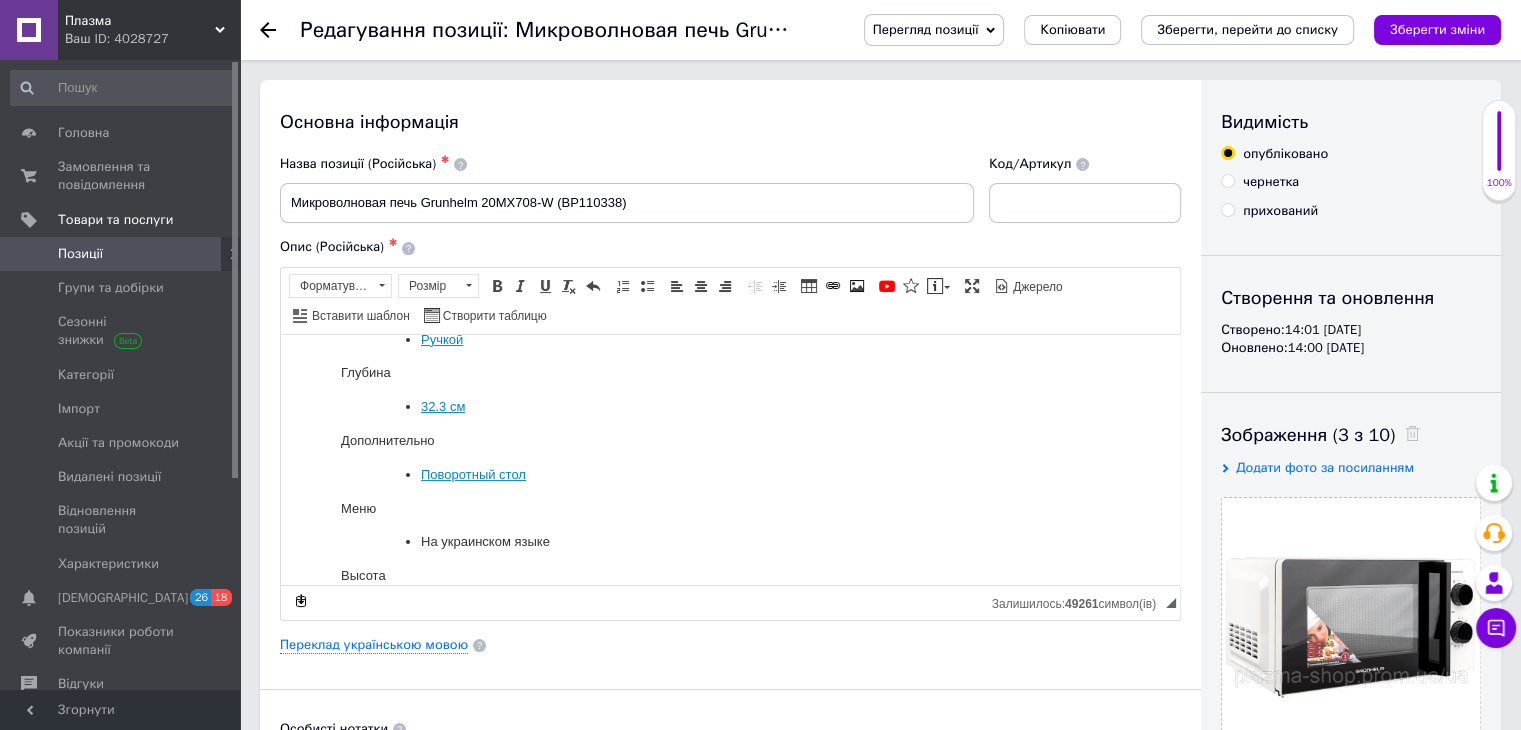 scroll, scrollTop: 400, scrollLeft: 0, axis: vertical 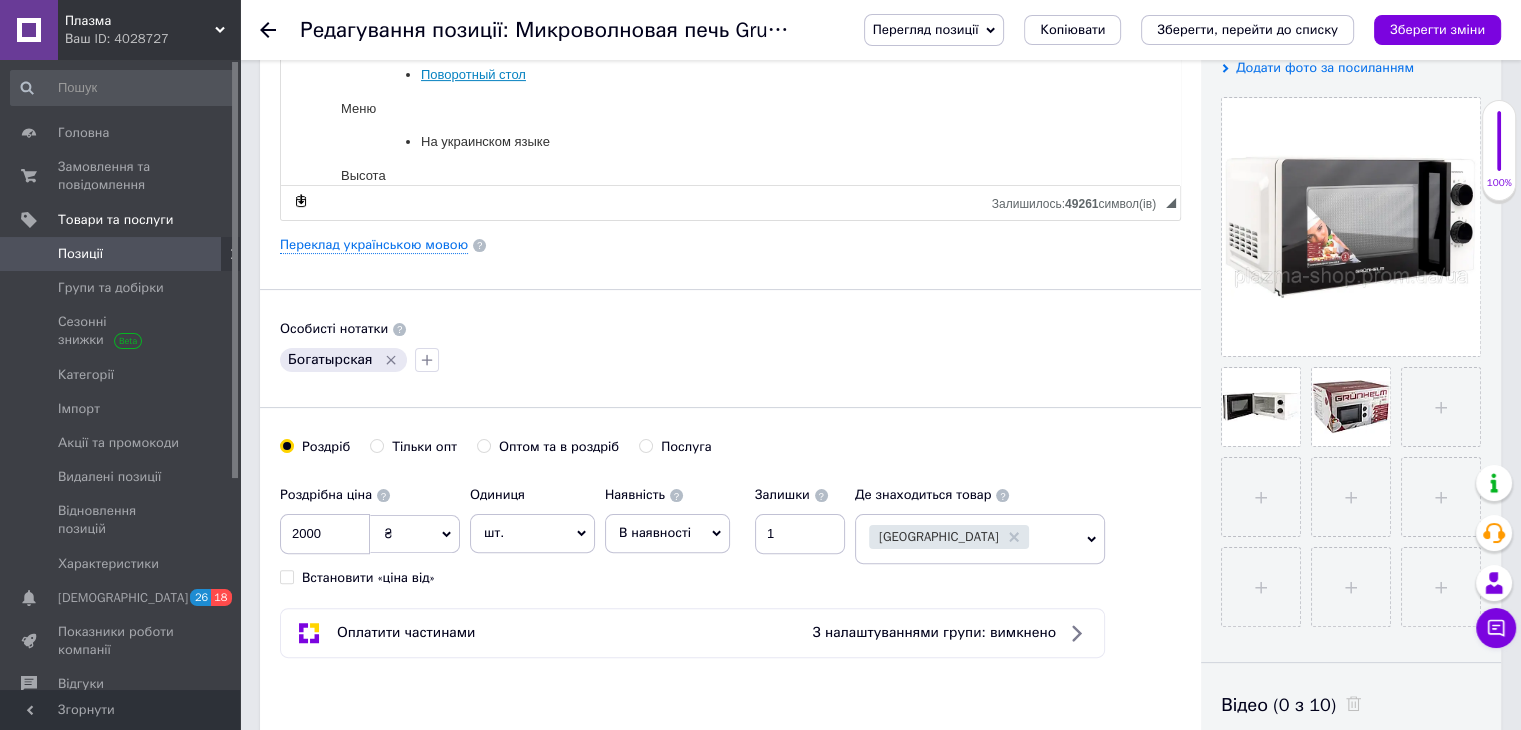 click on "В наявності" at bounding box center [667, 533] 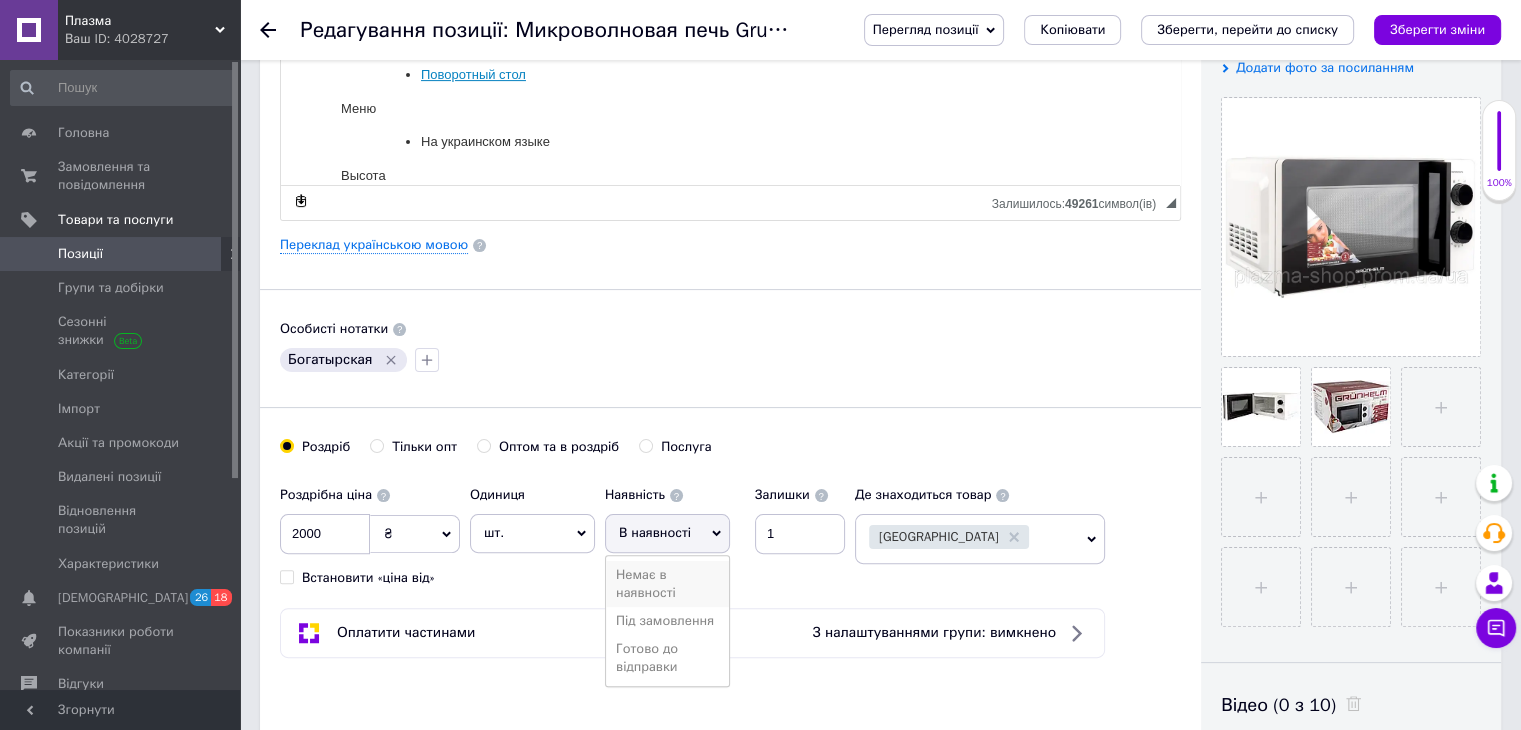 click on "Немає в наявності" at bounding box center [667, 584] 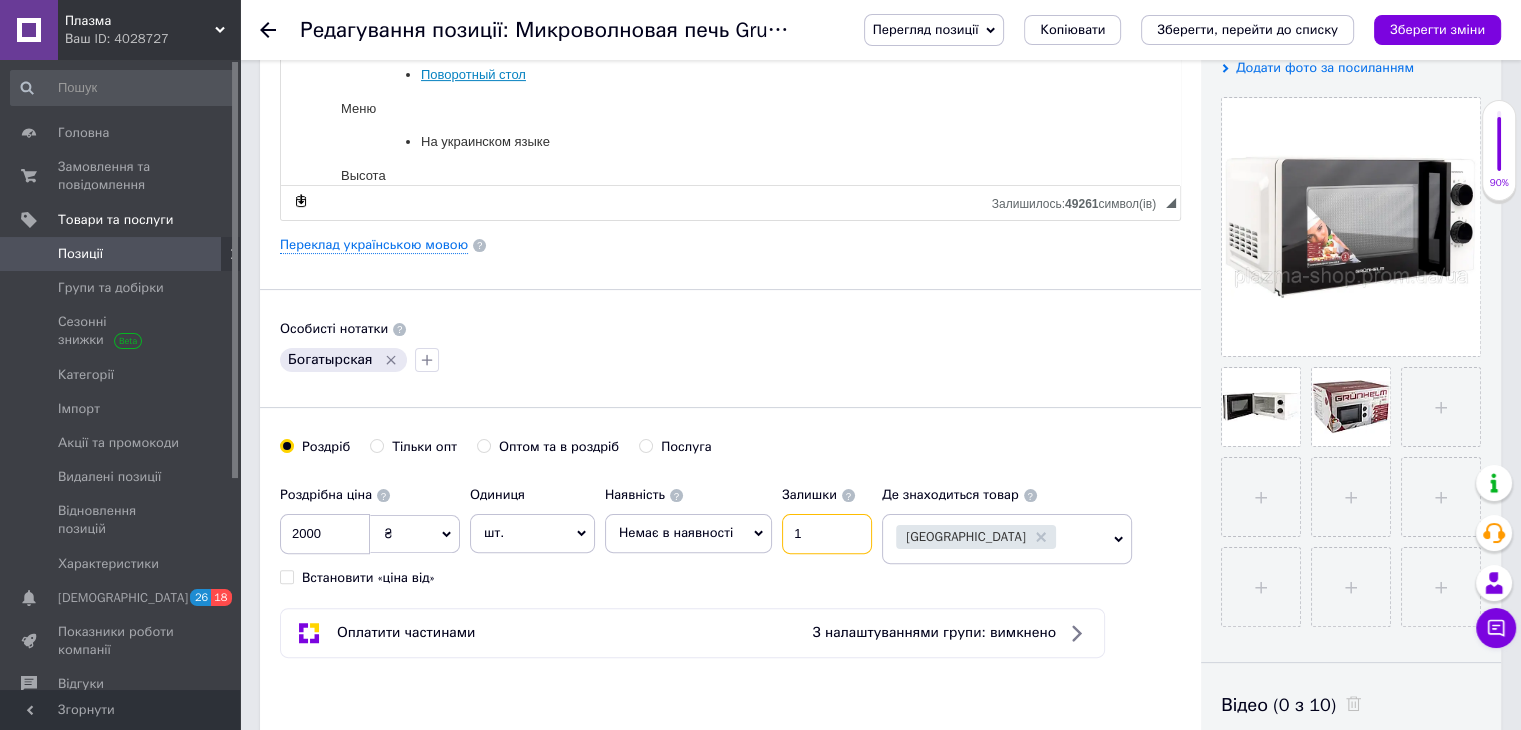 click on "1" at bounding box center (827, 534) 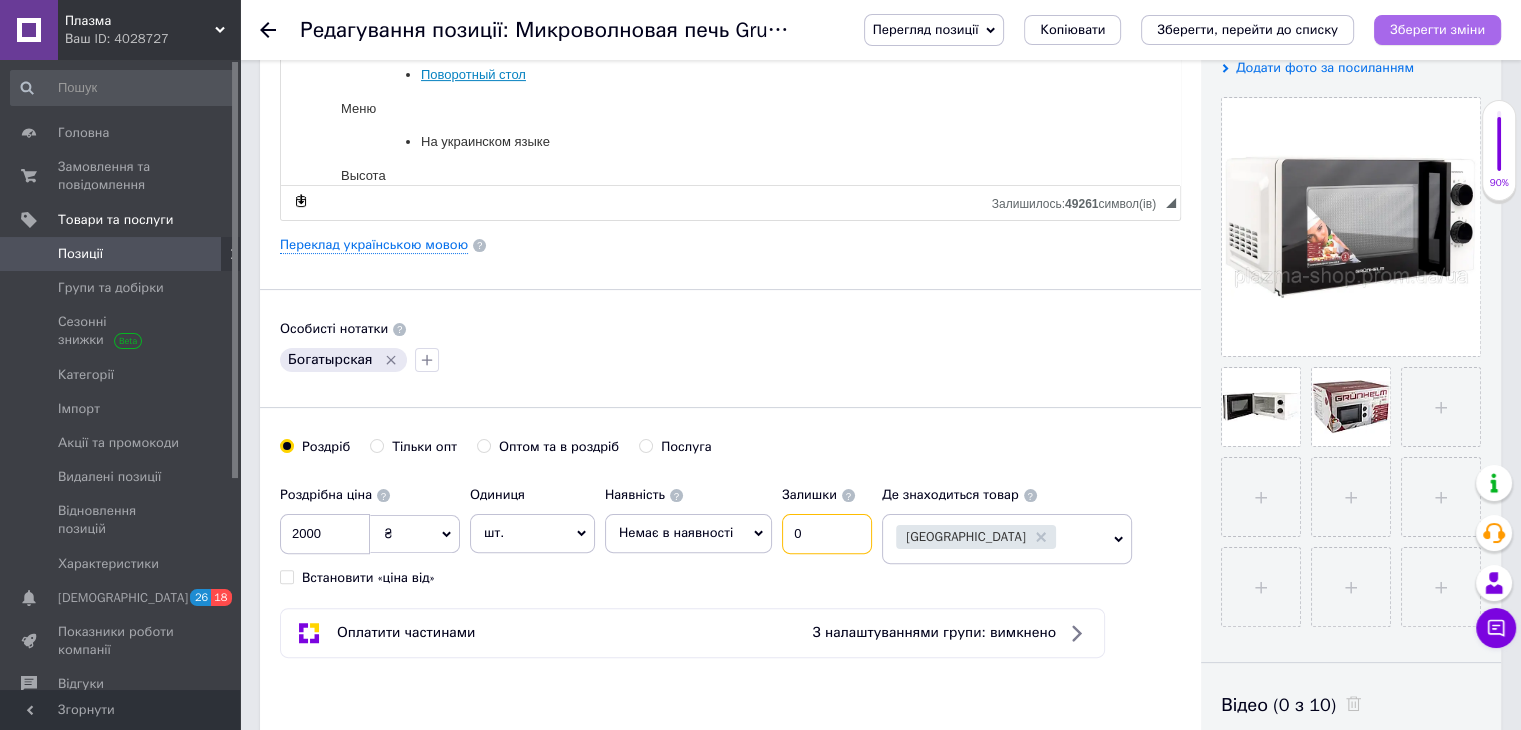 type on "0" 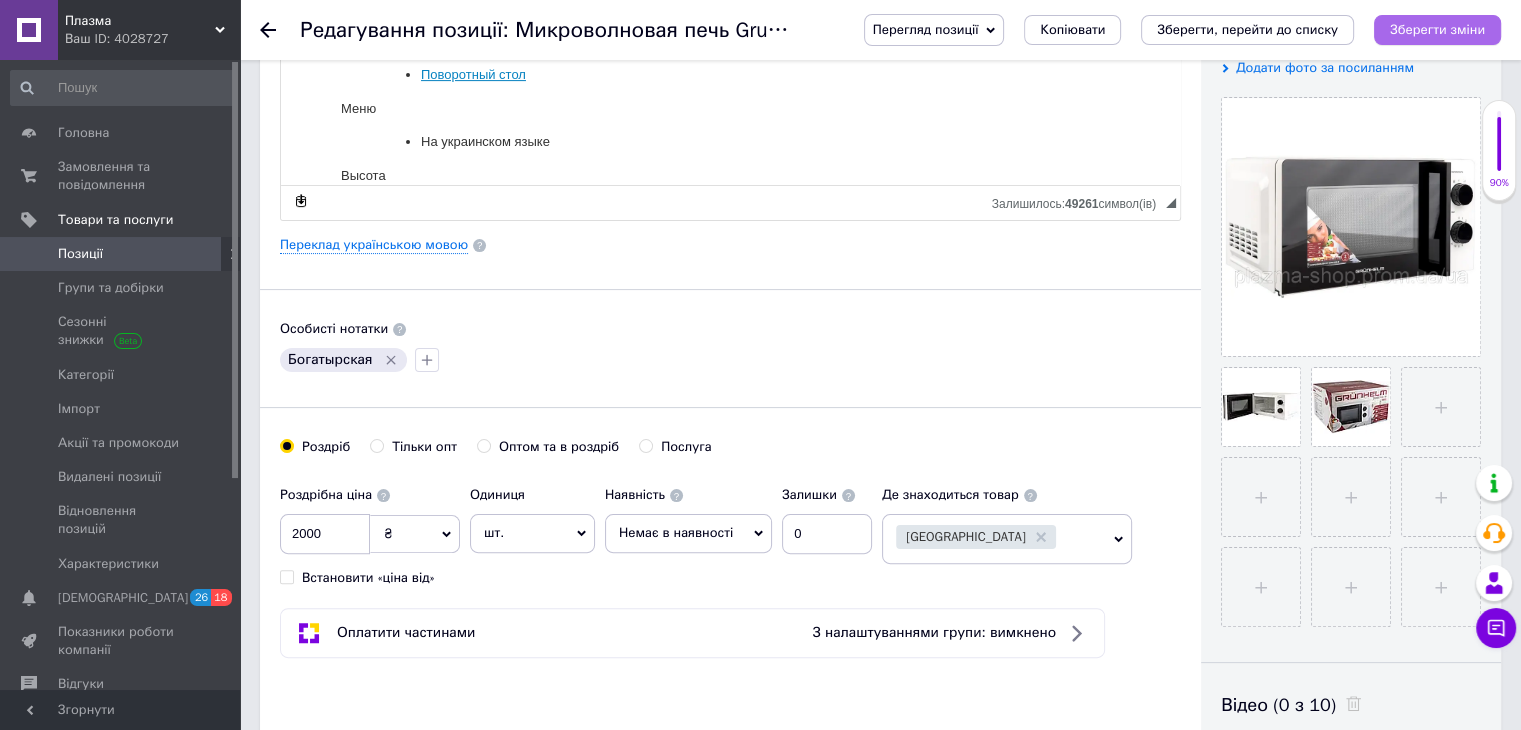 click on "Зберегти зміни" at bounding box center [1437, 29] 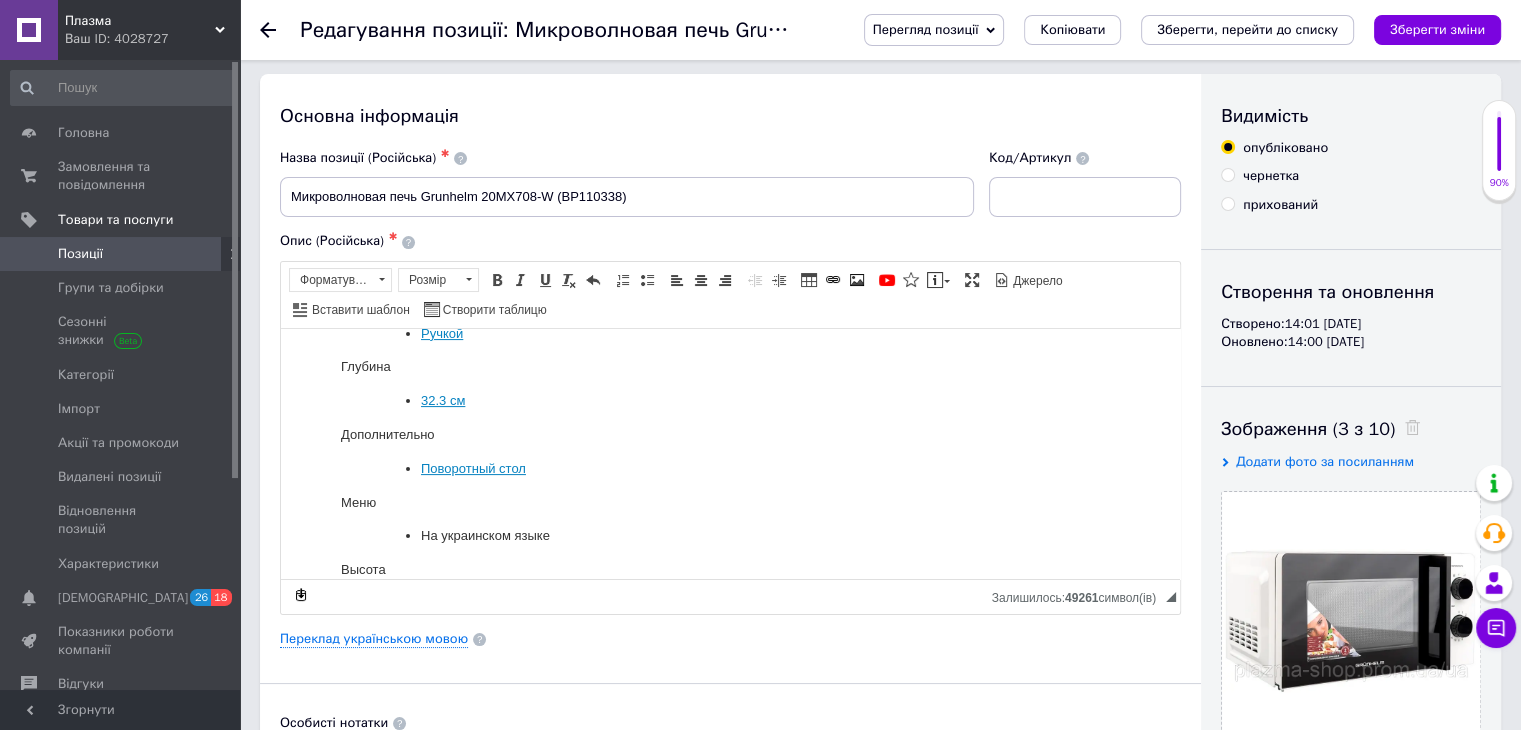 scroll, scrollTop: 0, scrollLeft: 0, axis: both 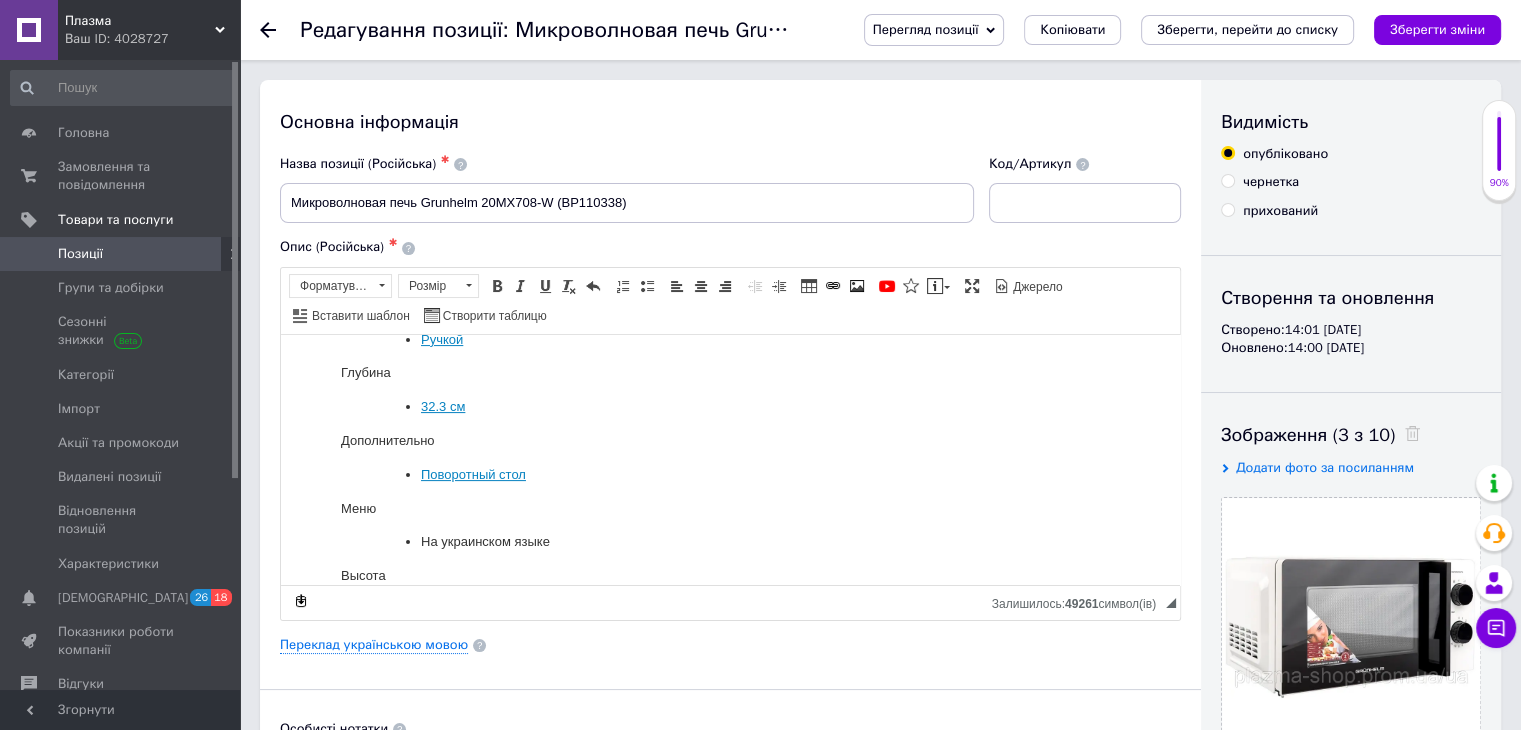 click on "Перегляд позиції" at bounding box center (926, 29) 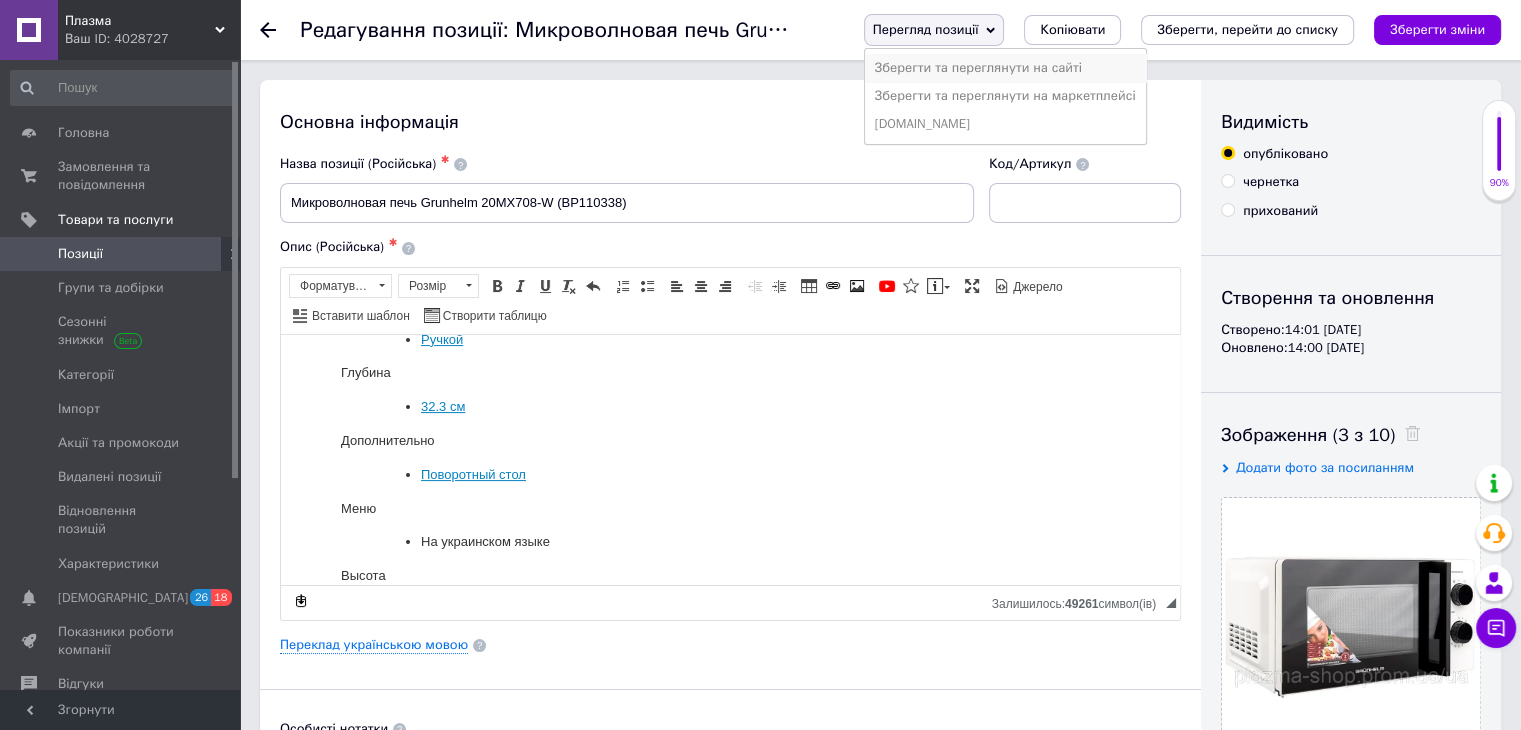 click on "Зберегти та переглянути на сайті" at bounding box center (1005, 68) 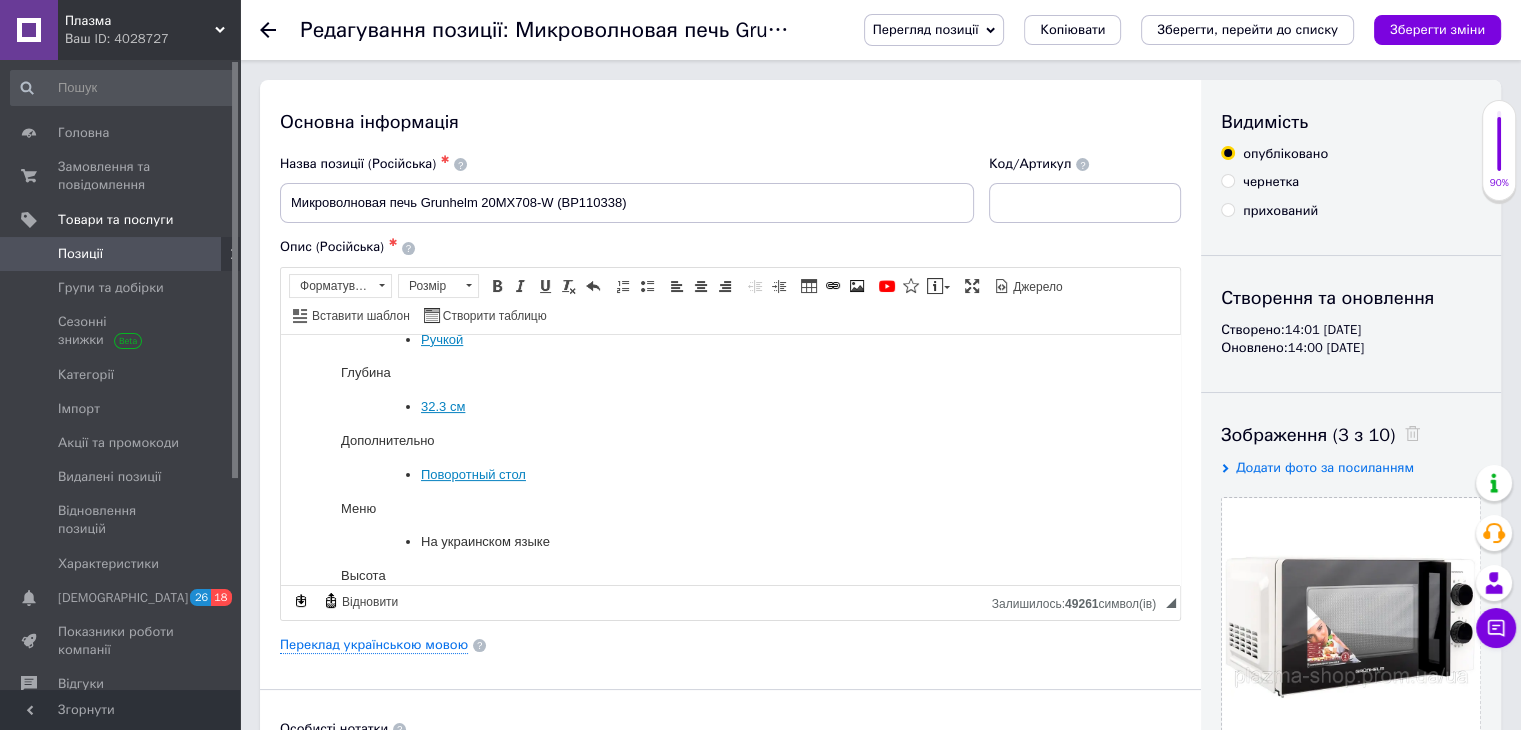 click 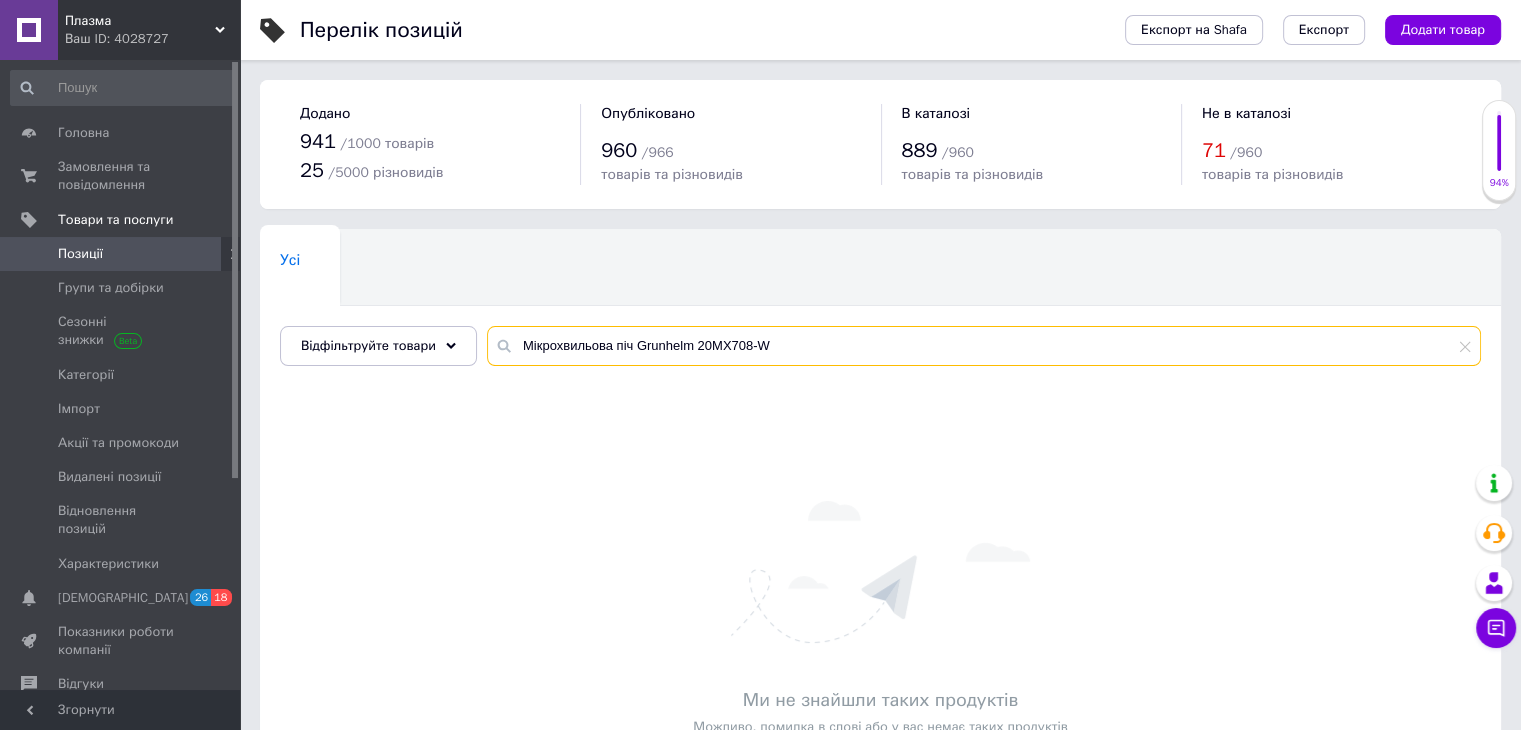 drag, startPoint x: 797, startPoint y: 346, endPoint x: 509, endPoint y: 340, distance: 288.0625 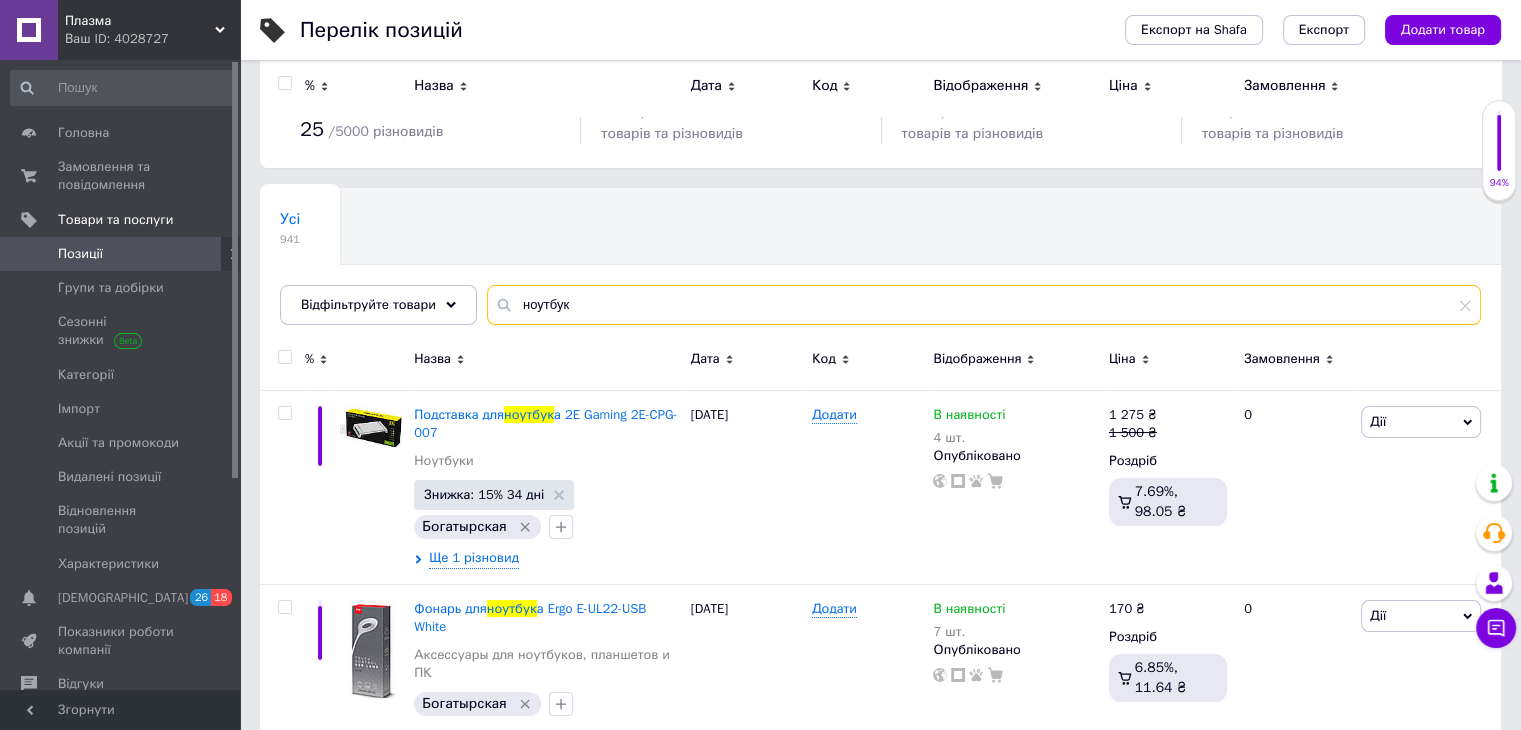 scroll, scrollTop: 0, scrollLeft: 0, axis: both 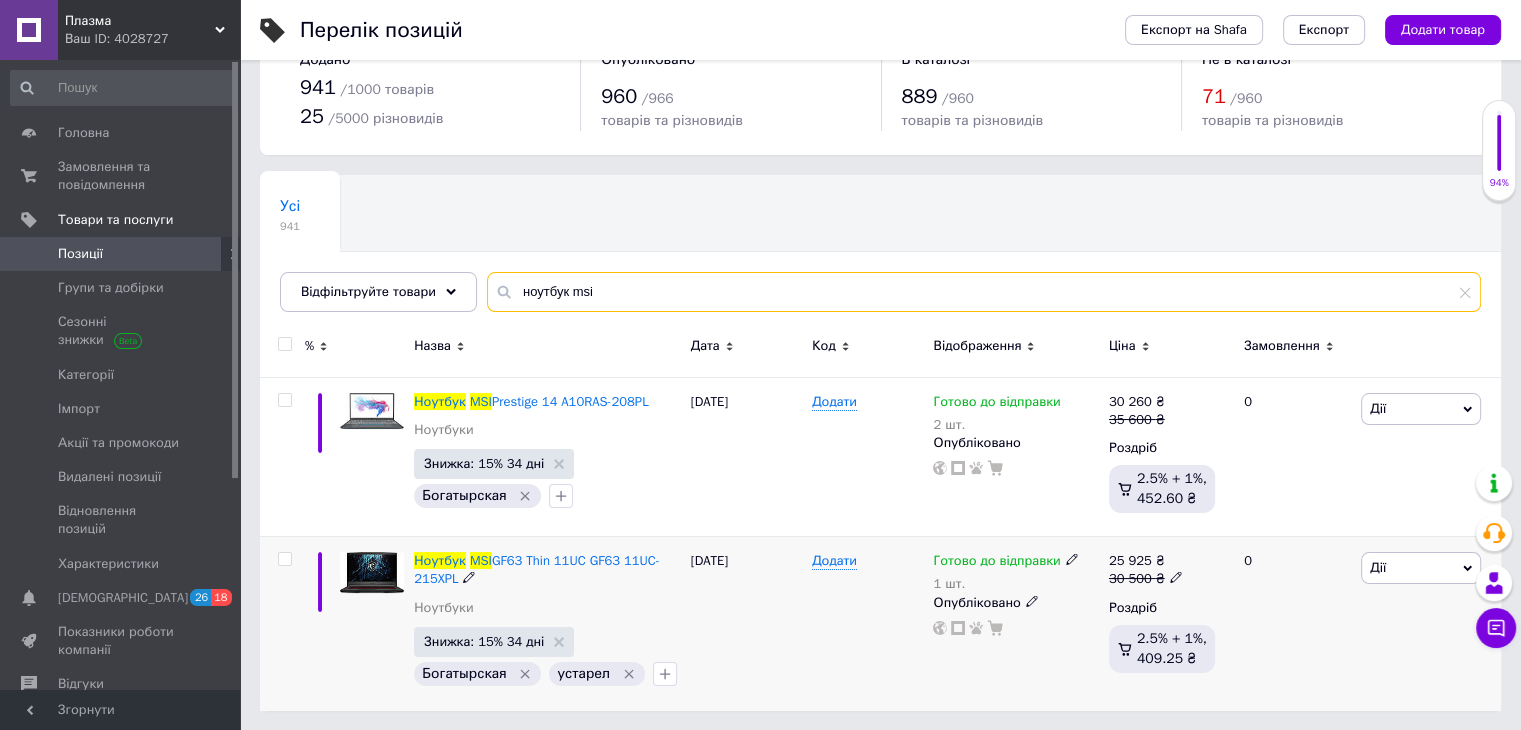 type on "ноутбук msi" 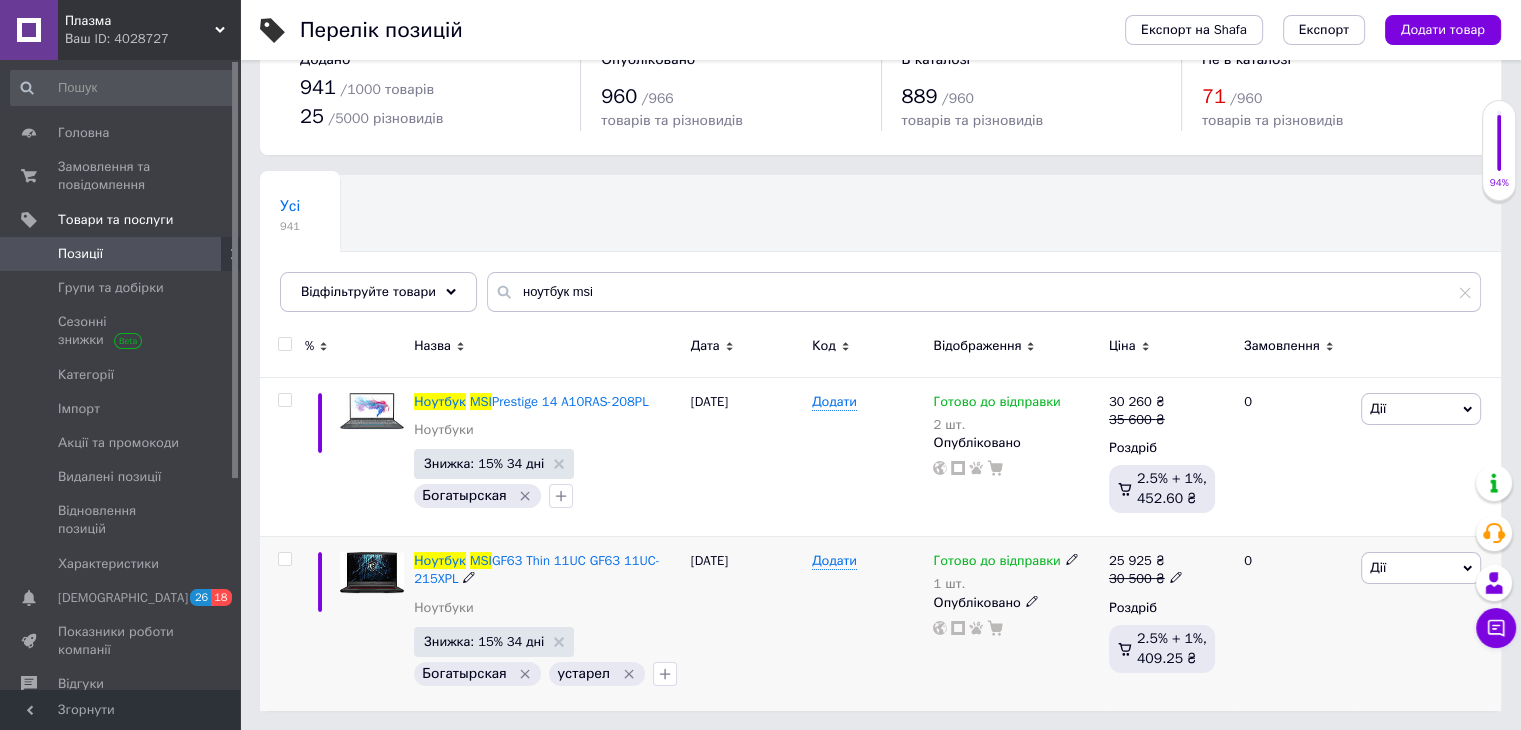 click 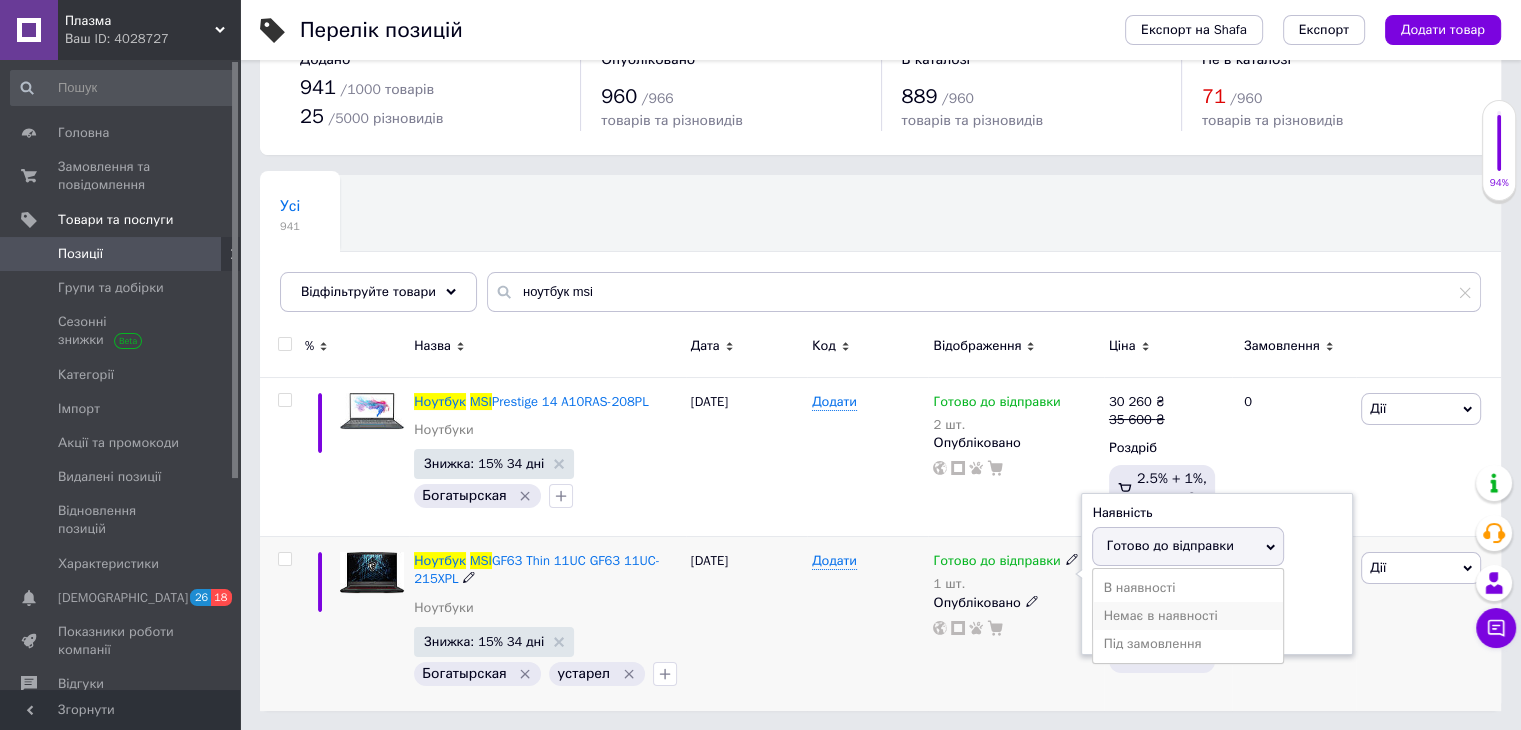 click on "Немає в наявності" at bounding box center (1188, 616) 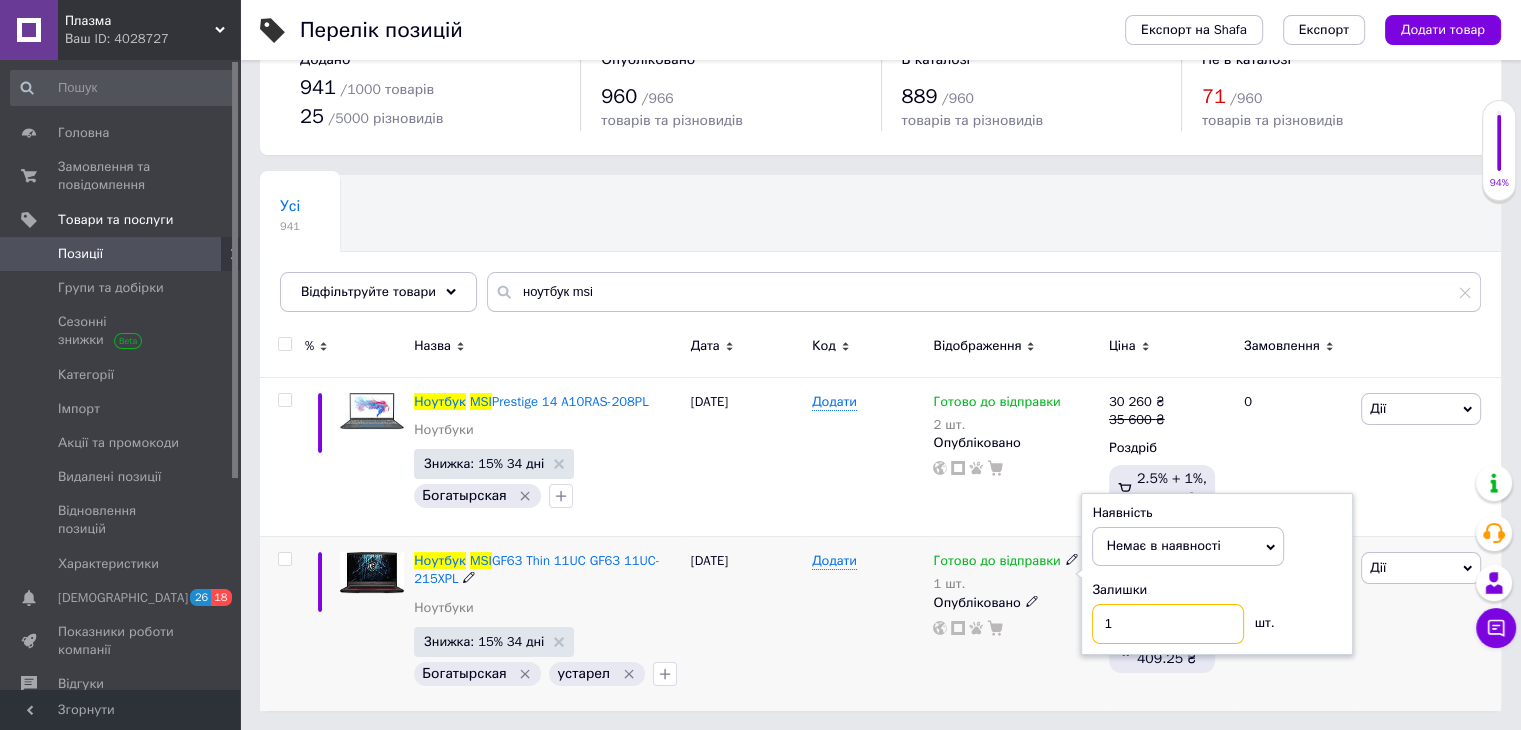 click on "1" at bounding box center [1168, 624] 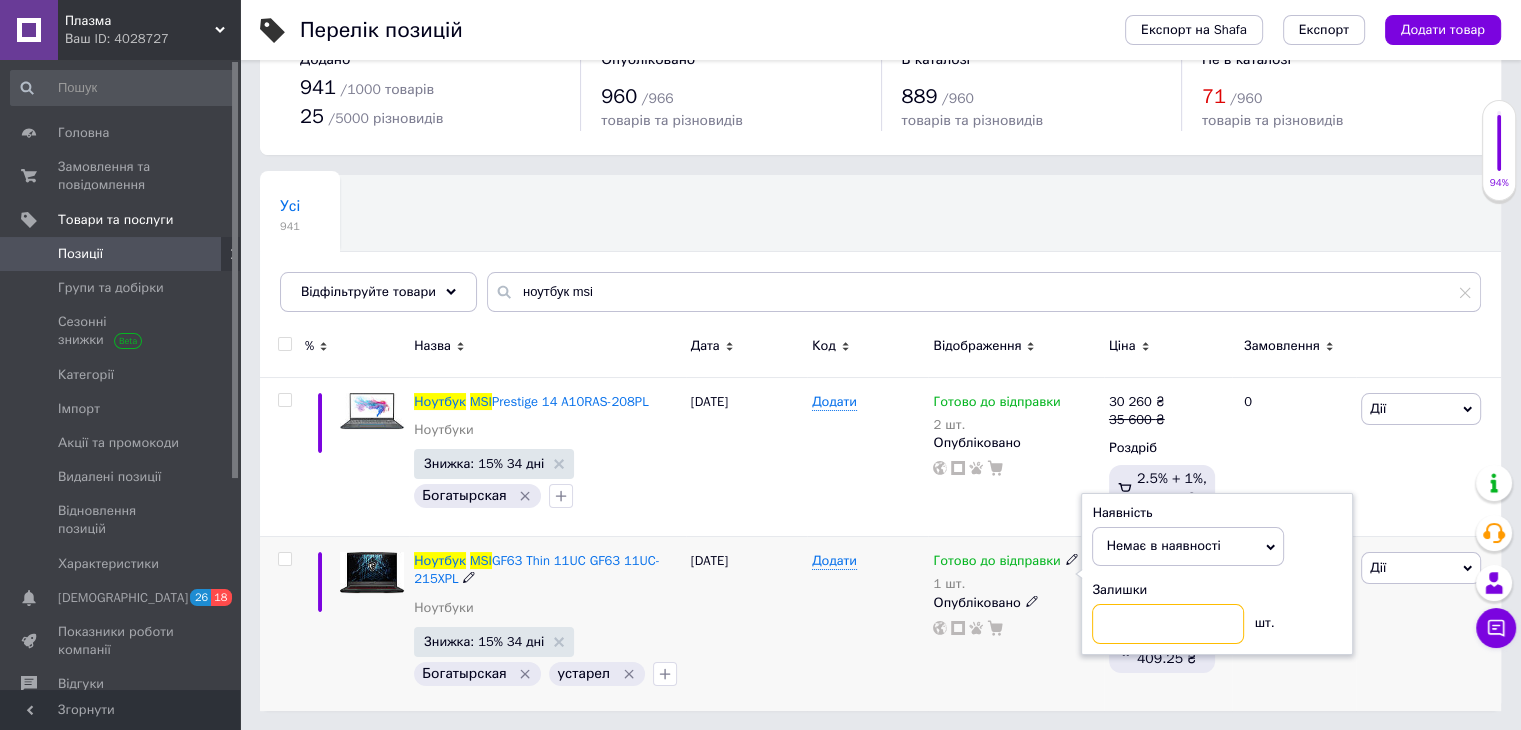 type on "0" 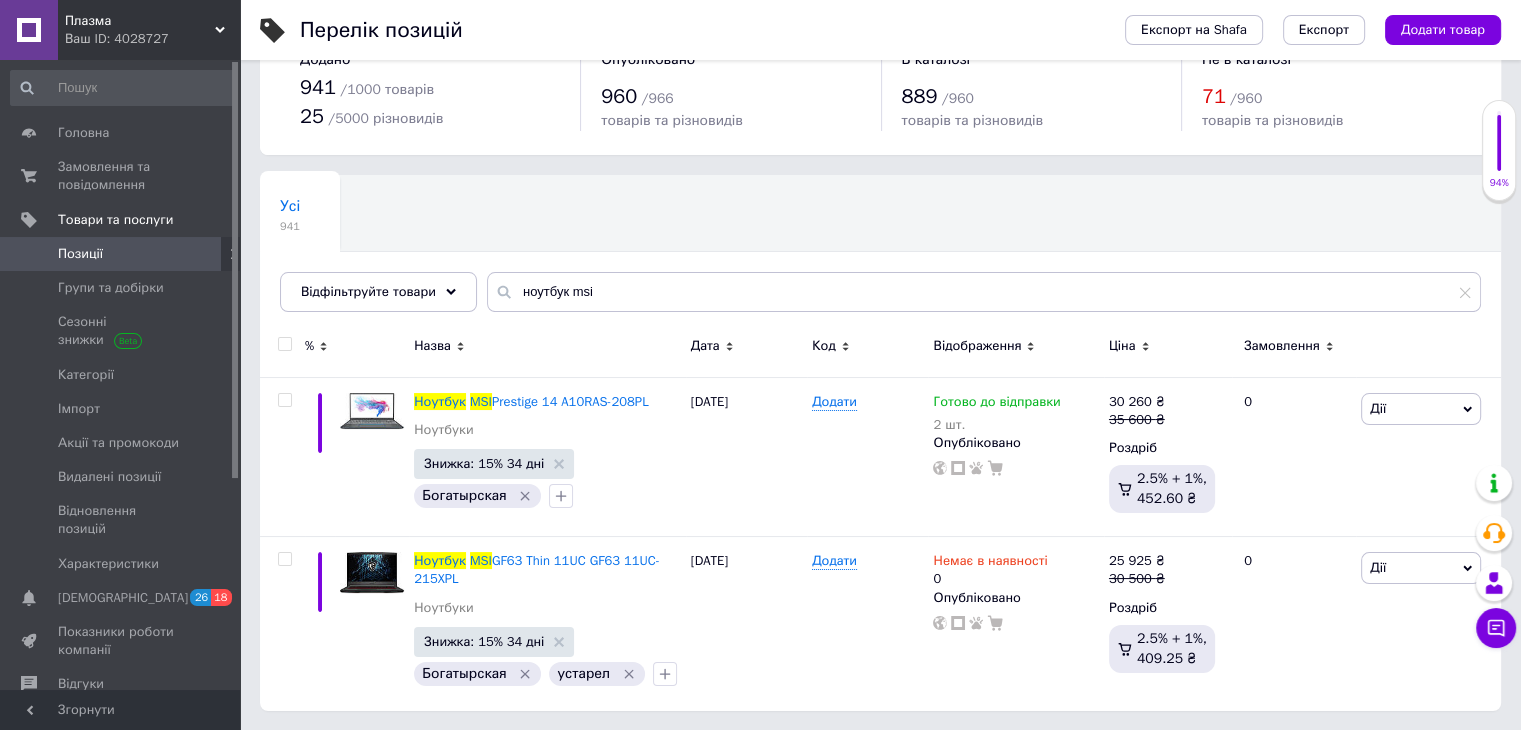 drag, startPoint x: 1192, startPoint y: 645, endPoint x: 1107, endPoint y: 757, distance: 140.60228 